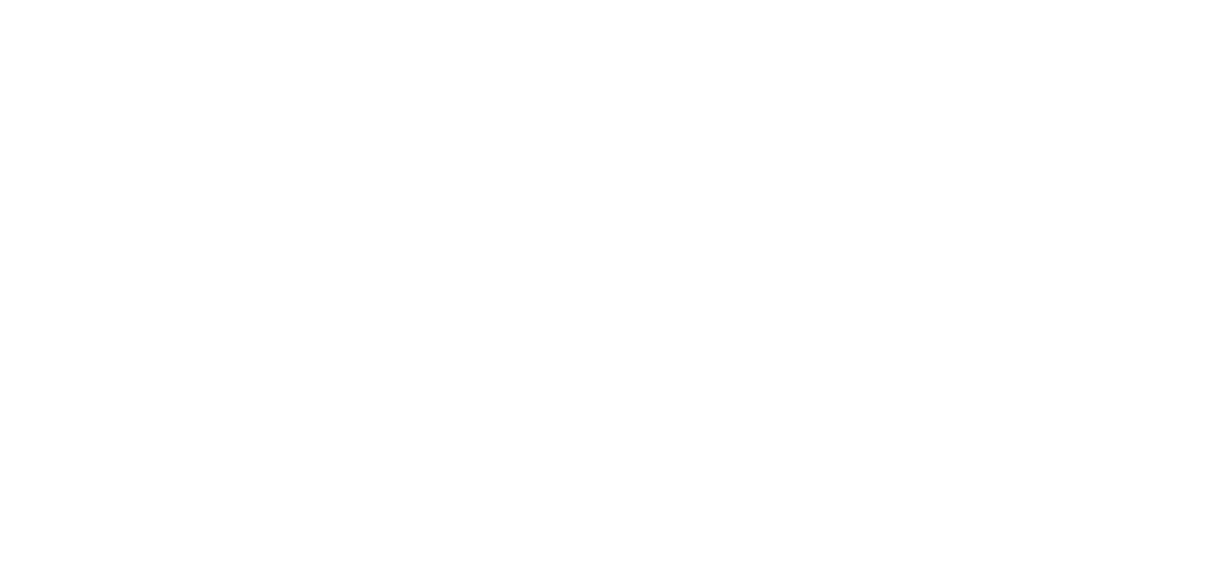 scroll, scrollTop: 0, scrollLeft: 0, axis: both 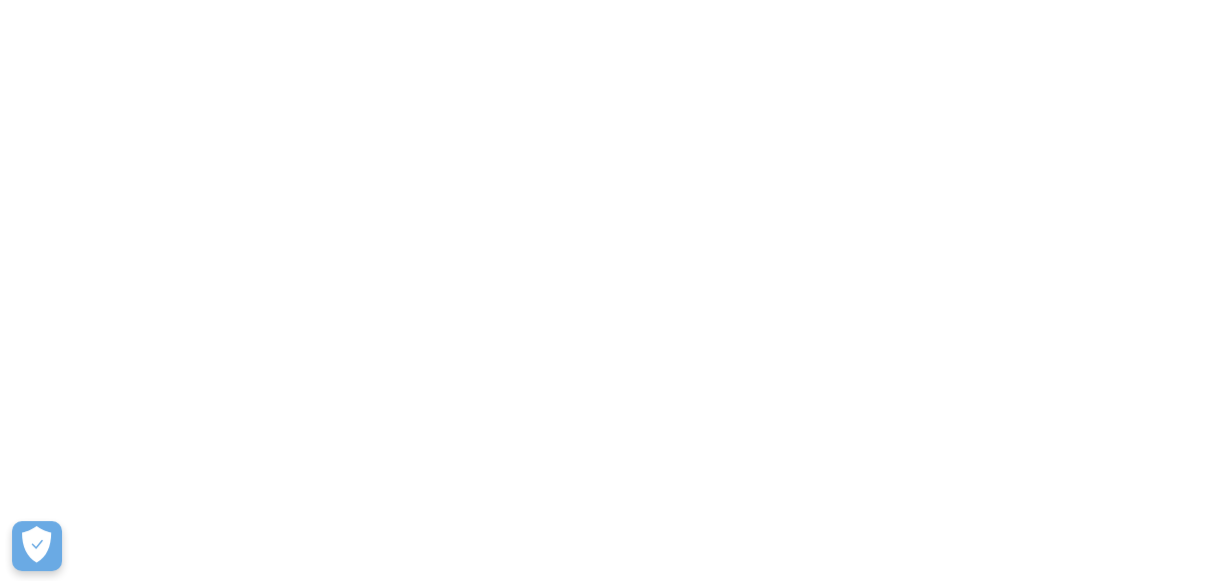 click on "Solutions For companies Easy vehicle reimbursements For self-employed Maximize tax deductions For partners Reward your contractors Products Mileage tracking Automatic mileage logs FAVR program Fixed & Variable Rate reimbursement design & management Driver checkup License, insurance and MVR verification Expense tracking Automatic transaction logs CPM program Cents Per Mile reimbursement management Everlance Payments Hands-free mileage payments Deduction finder Tax deduction review Accountable plan Monthly allowance management HR Integrations Automate population management Pricing Resources About us Learn about Motus Resource hub IRS mileage rate Help center Tax calculator Jobs Contact us Login Sign up for free Solutions For companies Easy vehicle reimbursements For self-employed Maximize tax deductions For partners Reward your contractors For Companies For Self-Employed For Partners Products Mileage tracking Automatic mileage logs FAVR program Fixed & Variable Rate reimbursement design & management CPM program" at bounding box center [608, 36] 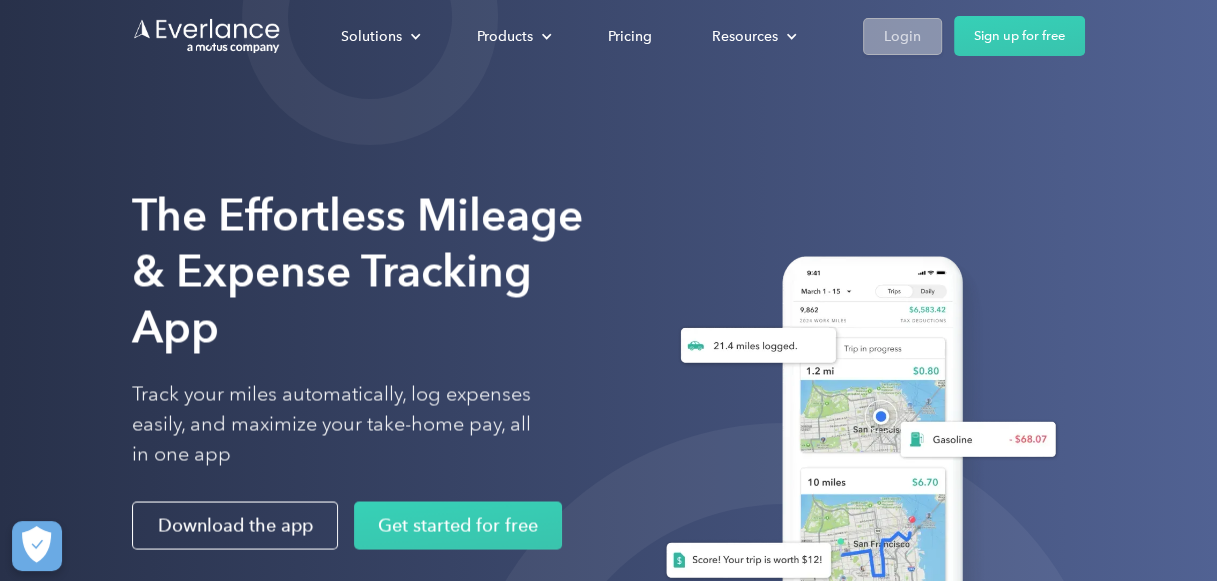 click on "Login" at bounding box center (902, 35) 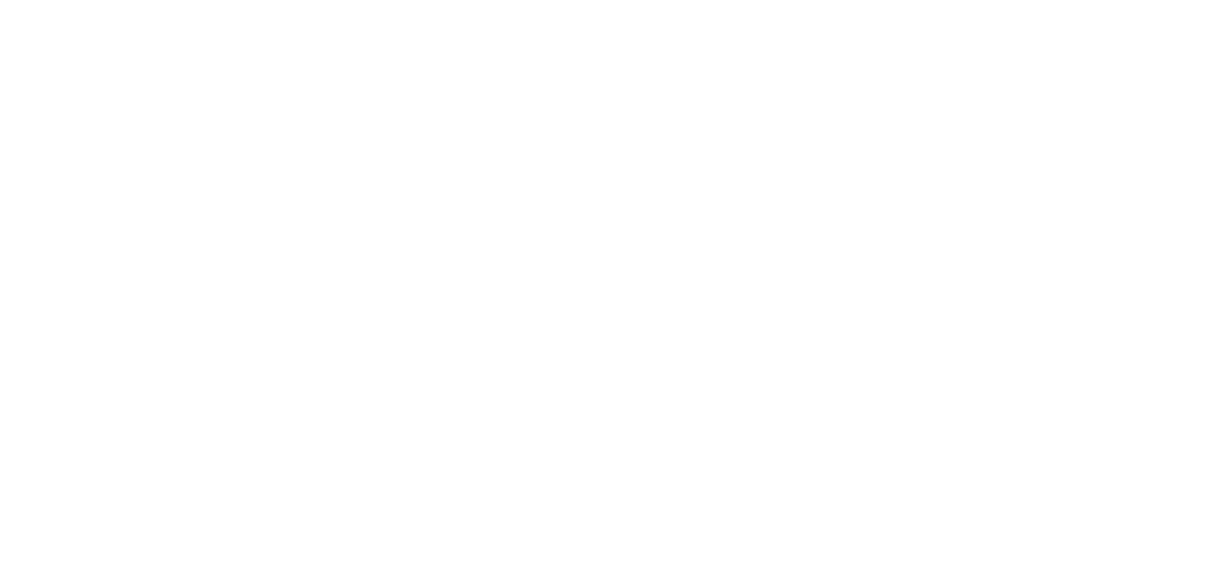 scroll, scrollTop: 0, scrollLeft: 0, axis: both 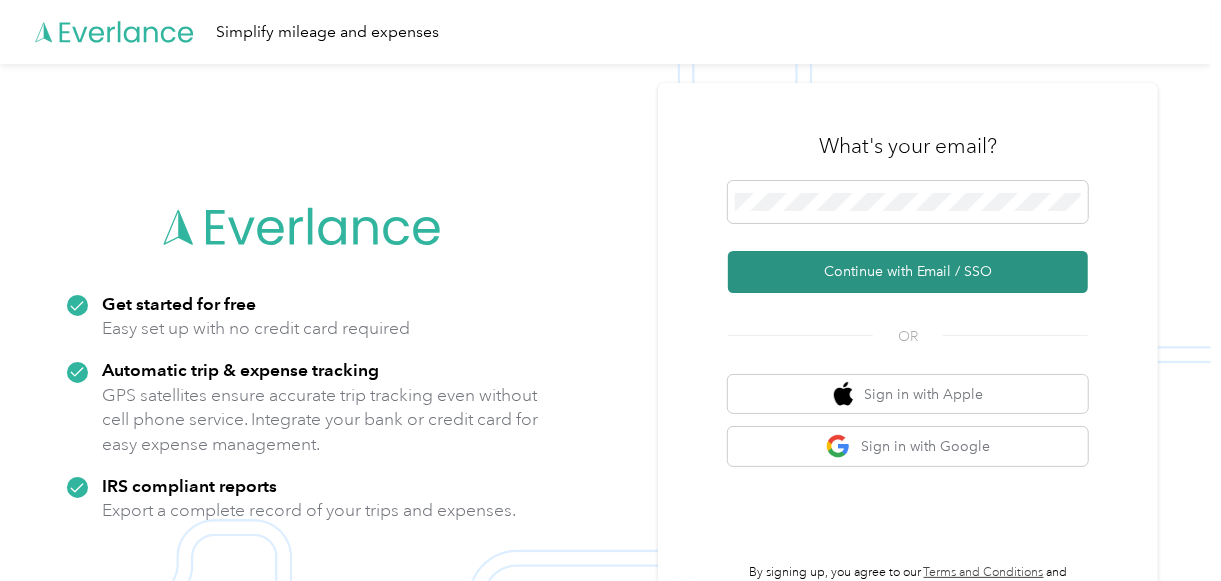 click on "Continue with Email / SSO" at bounding box center (908, 272) 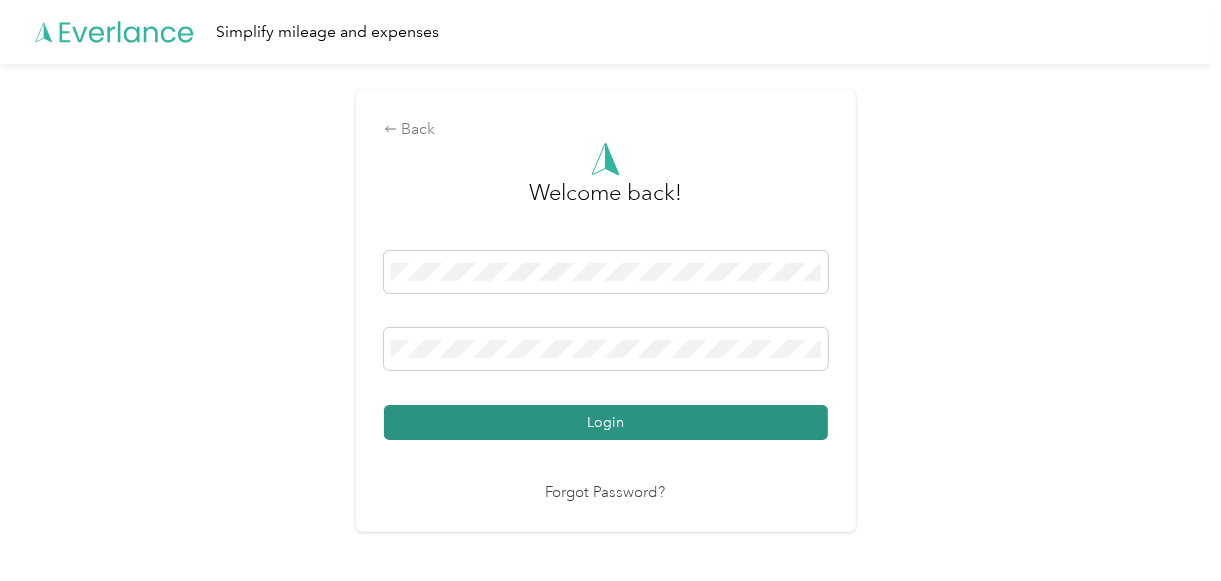 click on "Login" at bounding box center [606, 422] 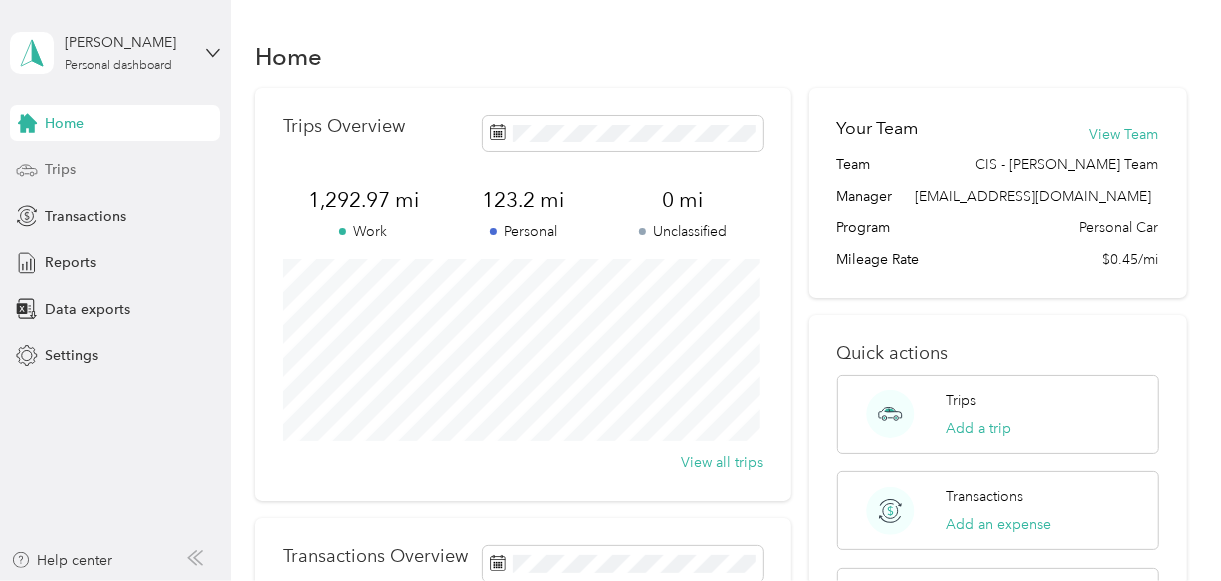 click on "Trips" at bounding box center [115, 170] 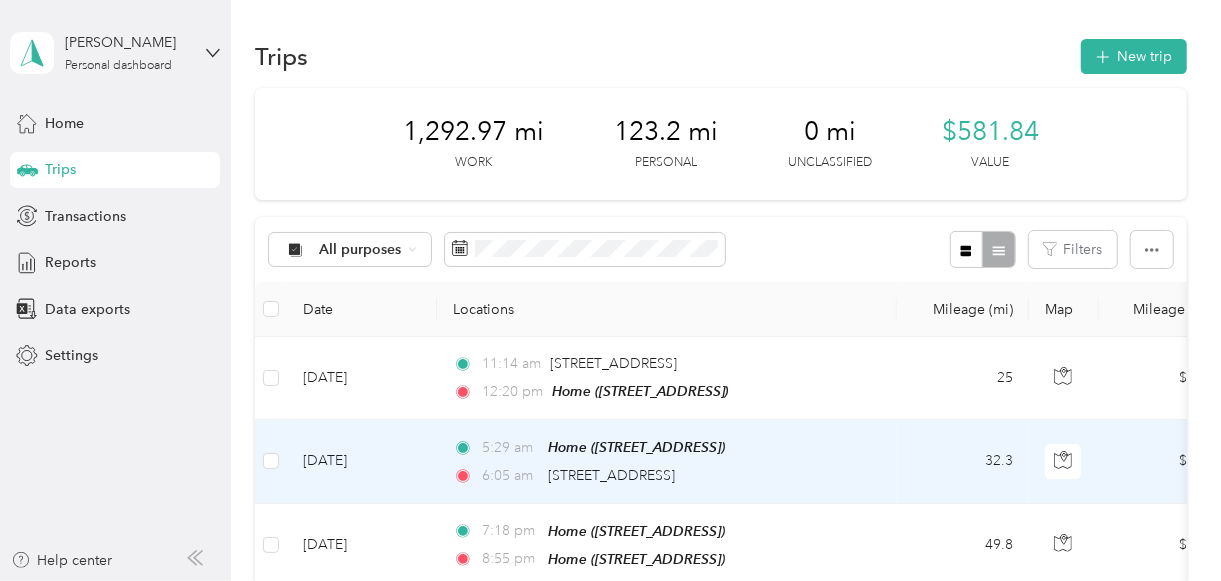 scroll, scrollTop: 100, scrollLeft: 0, axis: vertical 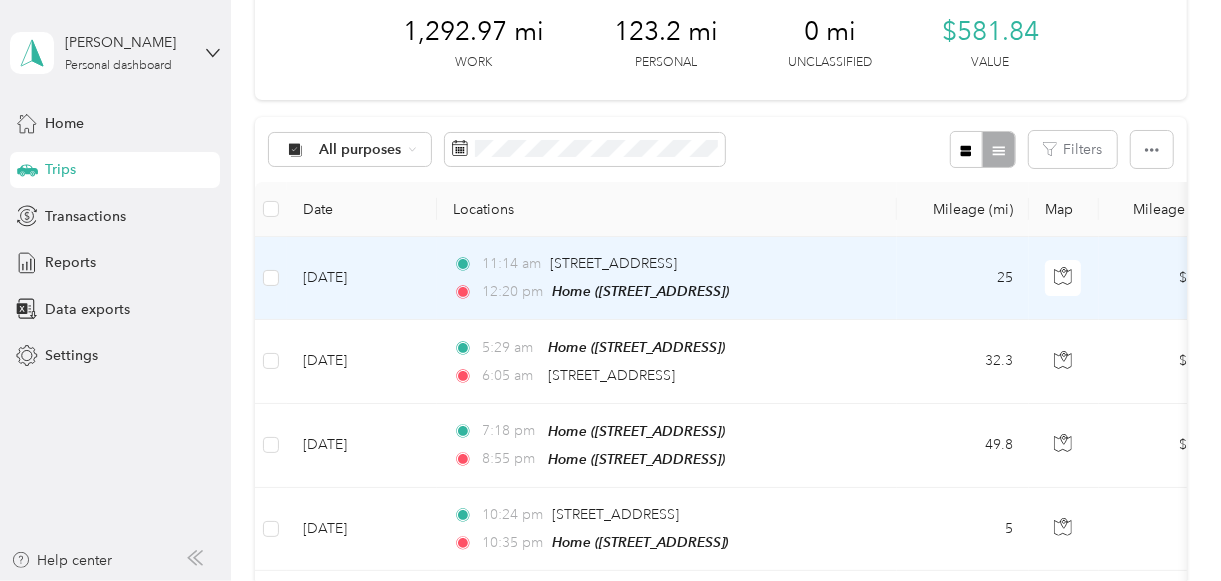 click on "[DATE]" at bounding box center [362, 278] 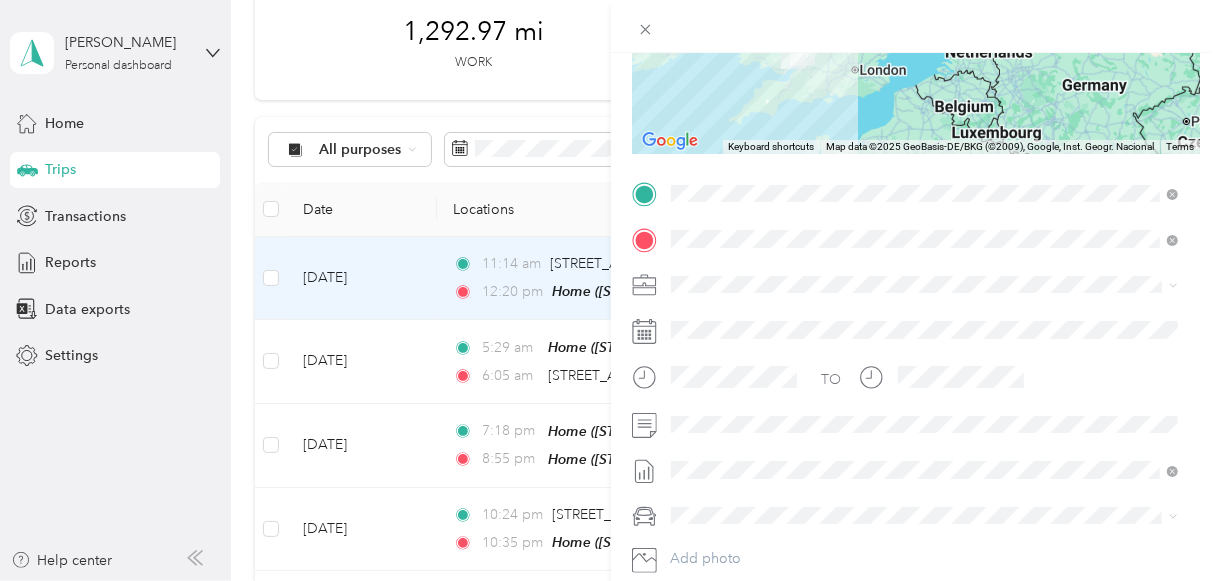 scroll, scrollTop: 200, scrollLeft: 0, axis: vertical 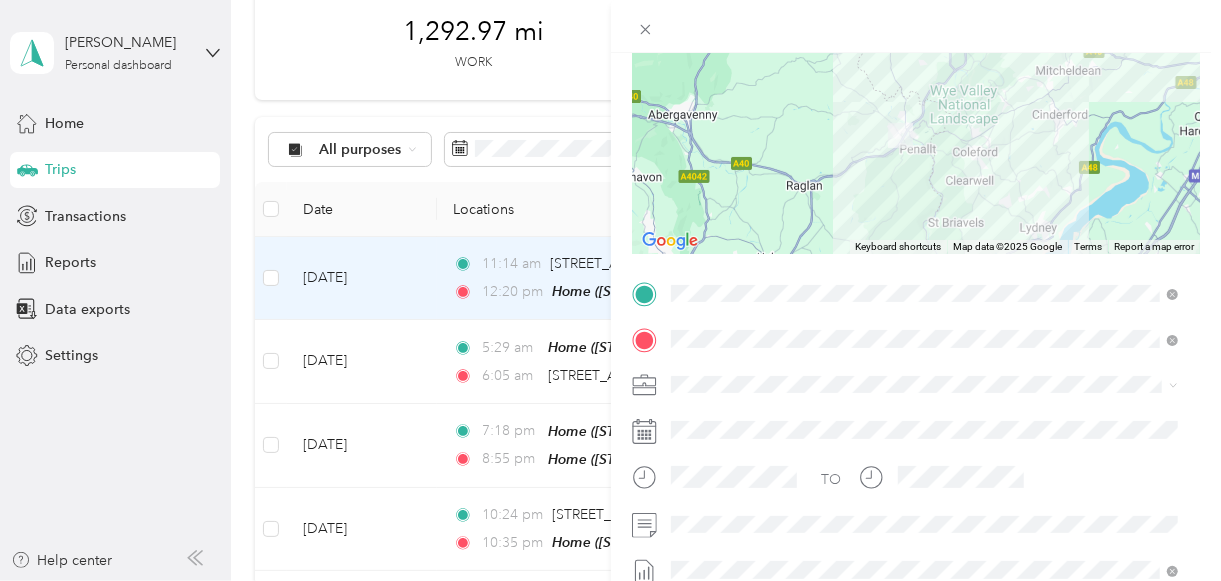 drag, startPoint x: 1004, startPoint y: 104, endPoint x: 966, endPoint y: 124, distance: 42.941822 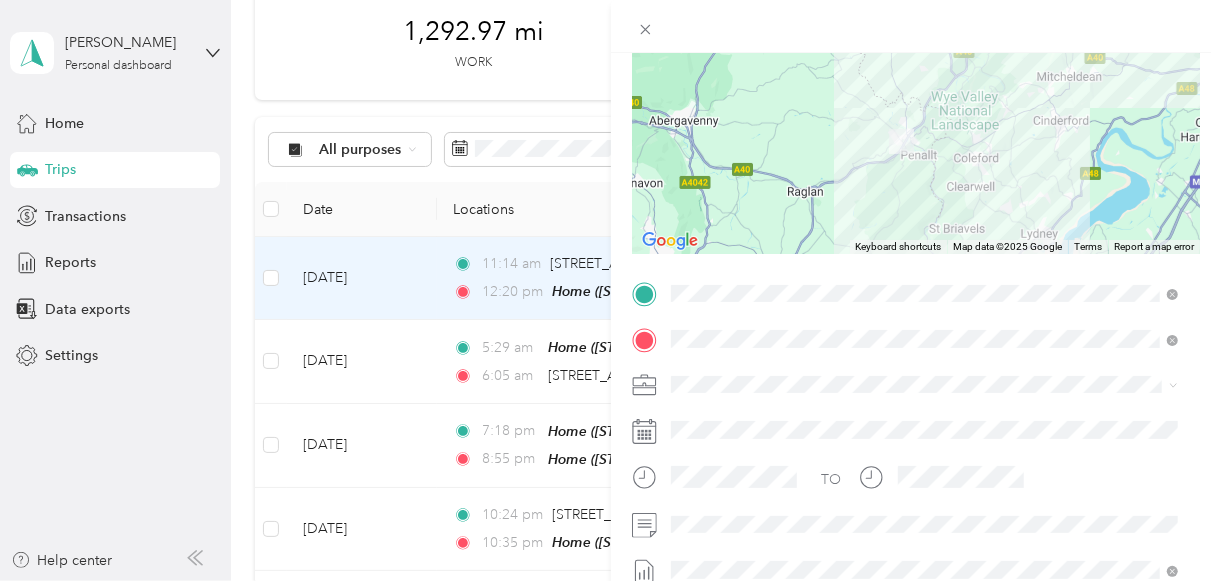 click on "To navigate, press the arrow keys." at bounding box center [916, 129] 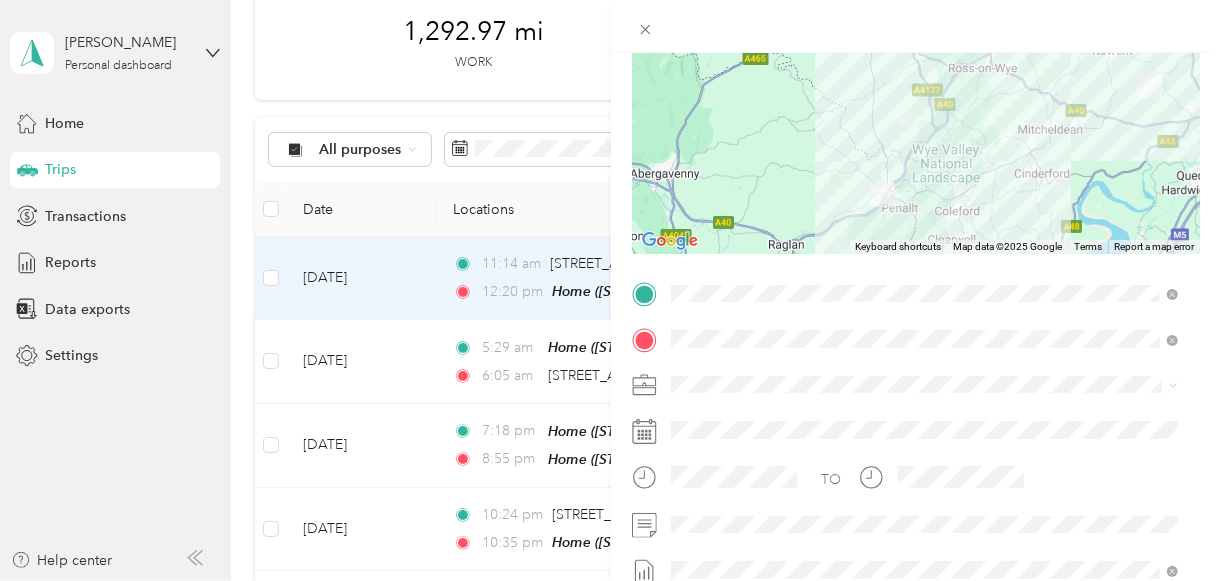 drag, startPoint x: 944, startPoint y: 124, endPoint x: 929, endPoint y: 160, distance: 39 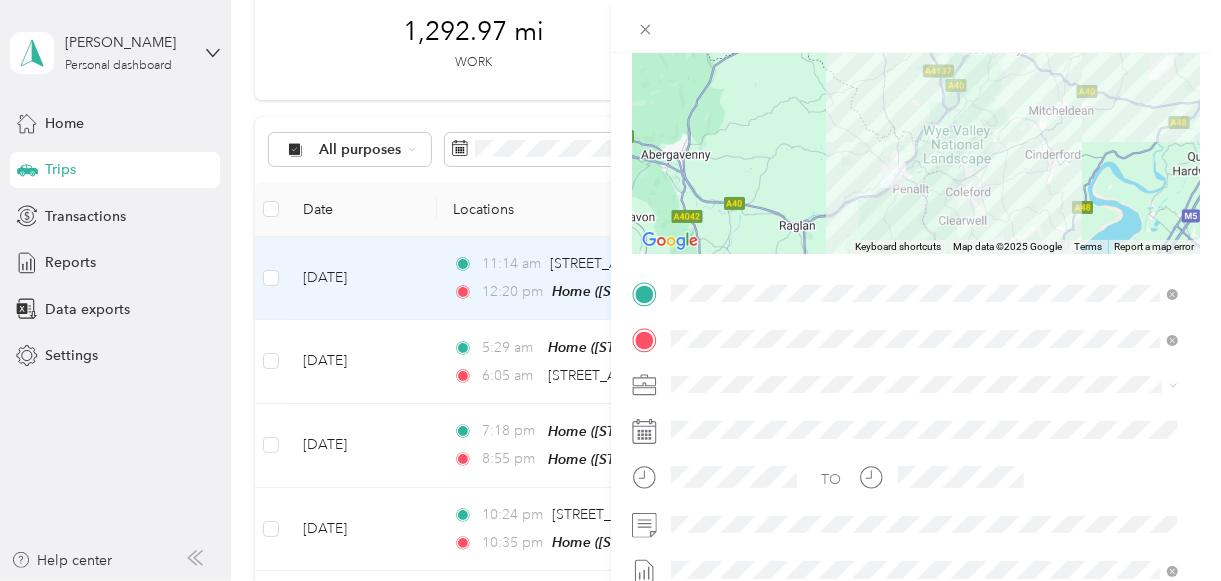 drag, startPoint x: 928, startPoint y: 179, endPoint x: 943, endPoint y: 154, distance: 29.15476 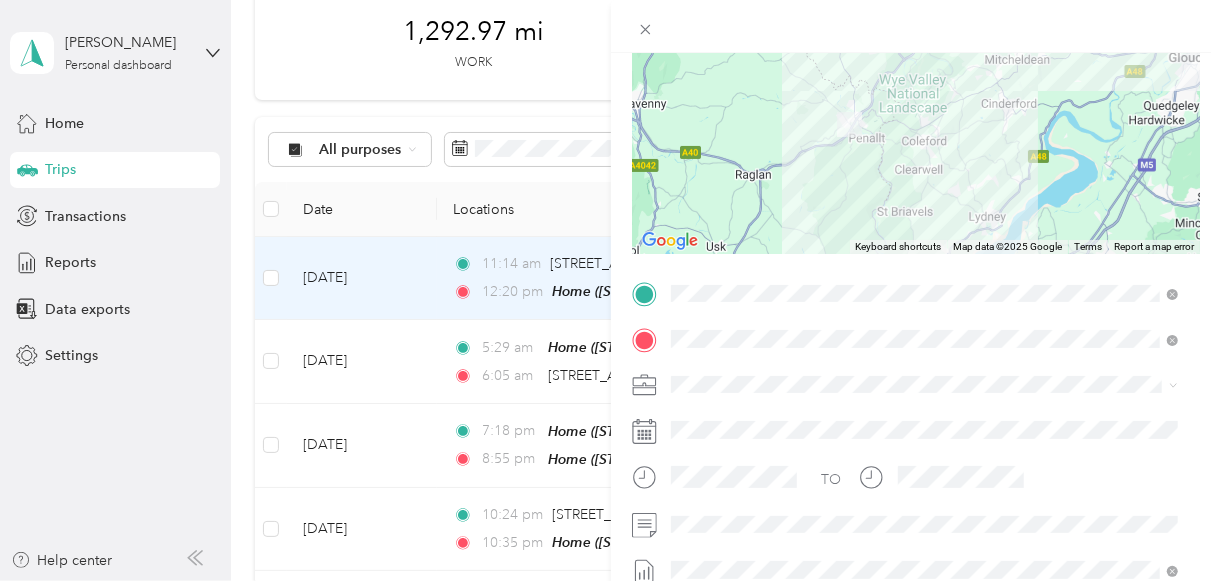 drag, startPoint x: 751, startPoint y: 184, endPoint x: 814, endPoint y: 123, distance: 87.69264 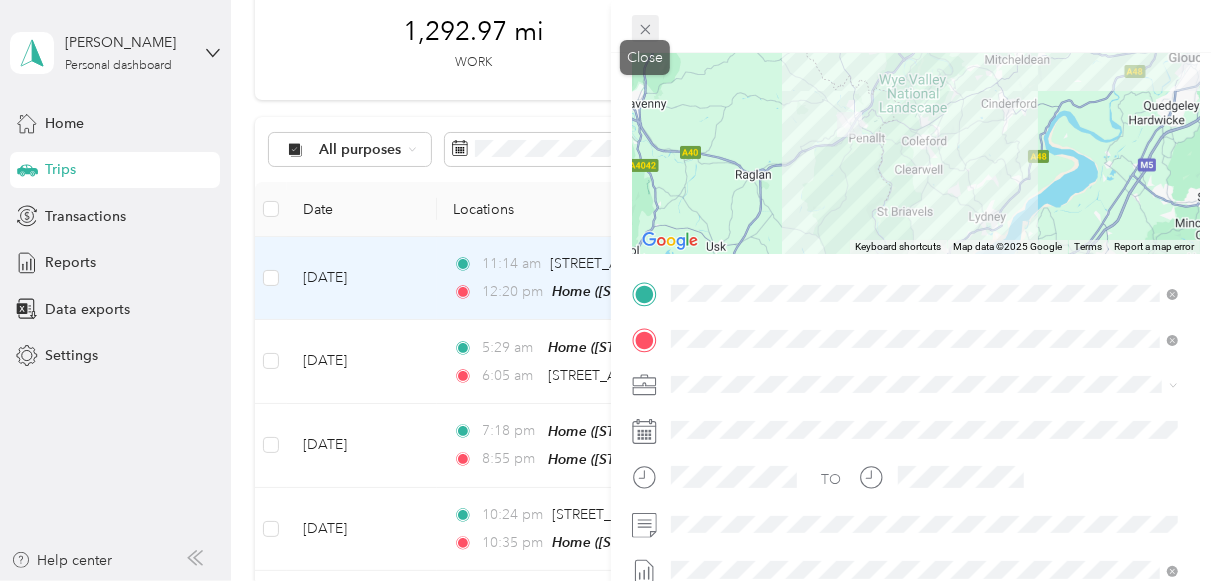 click 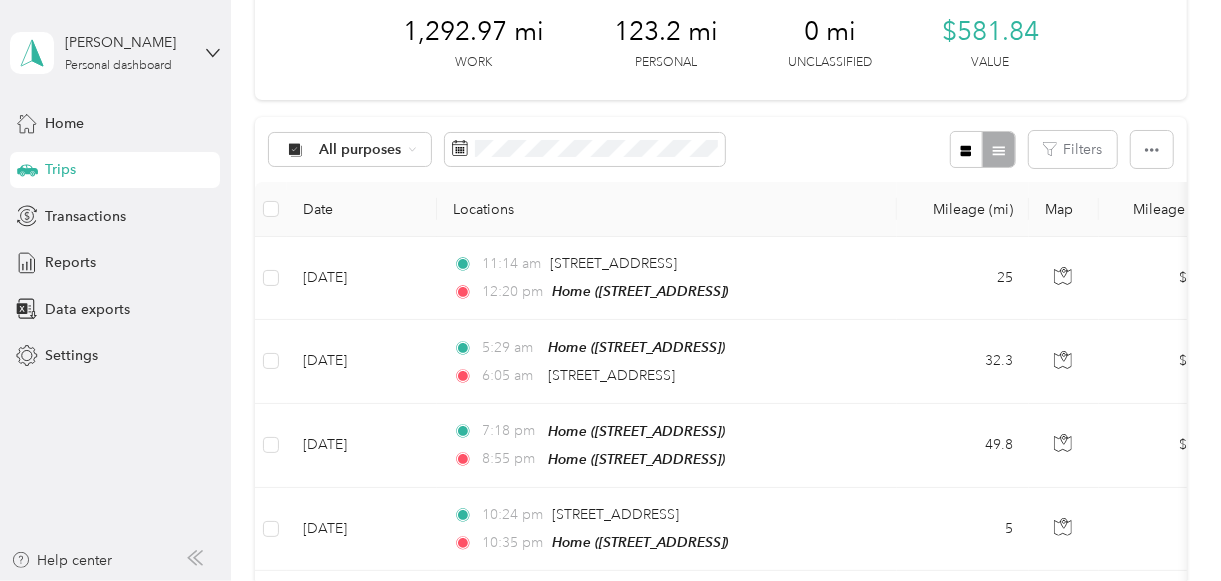 scroll, scrollTop: 0, scrollLeft: 0, axis: both 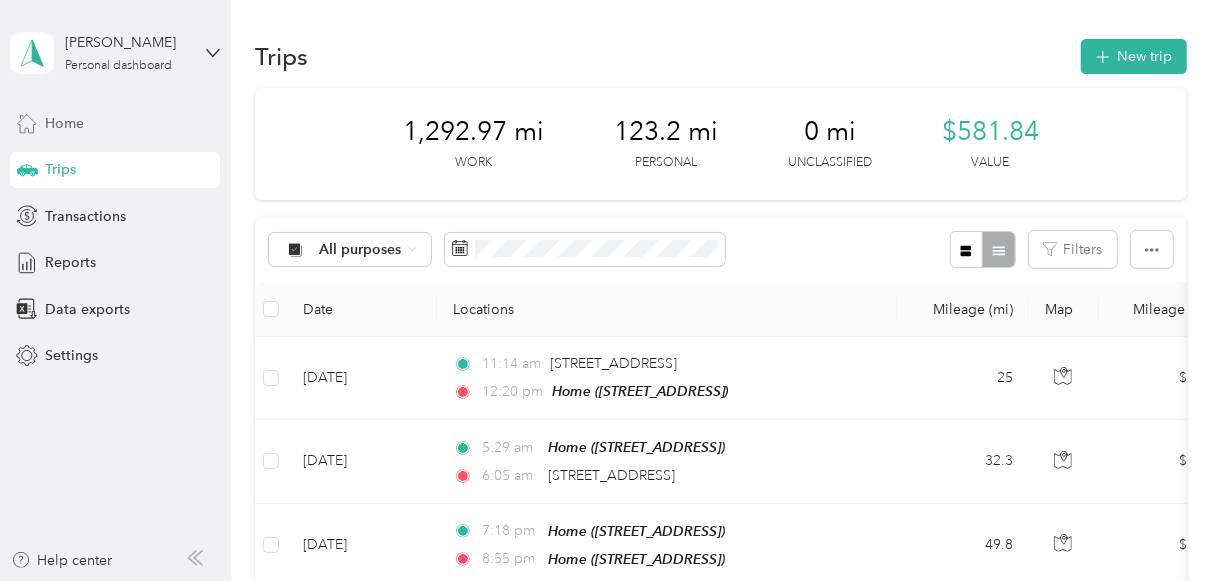 click on "Home" at bounding box center [115, 123] 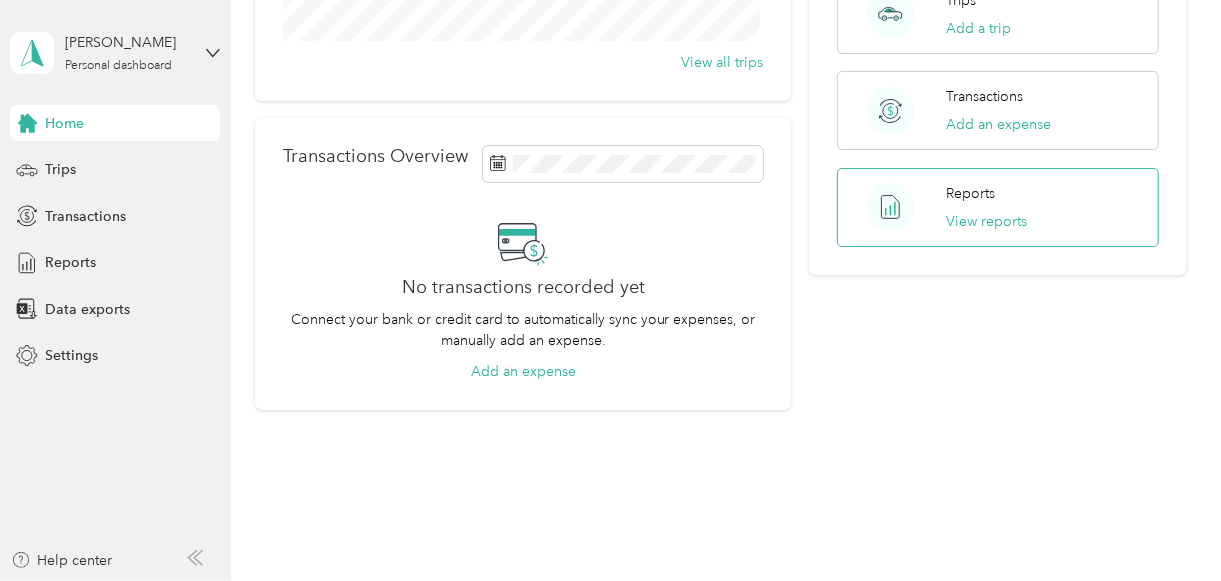 scroll, scrollTop: 300, scrollLeft: 0, axis: vertical 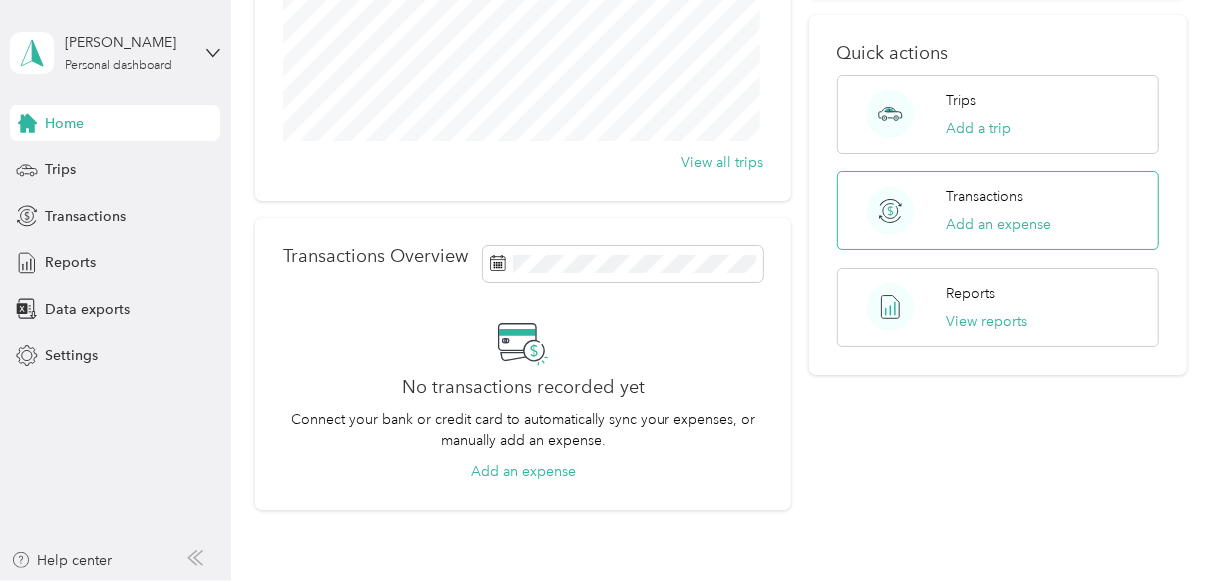 click on "Transactions Add an expense" at bounding box center (998, 210) 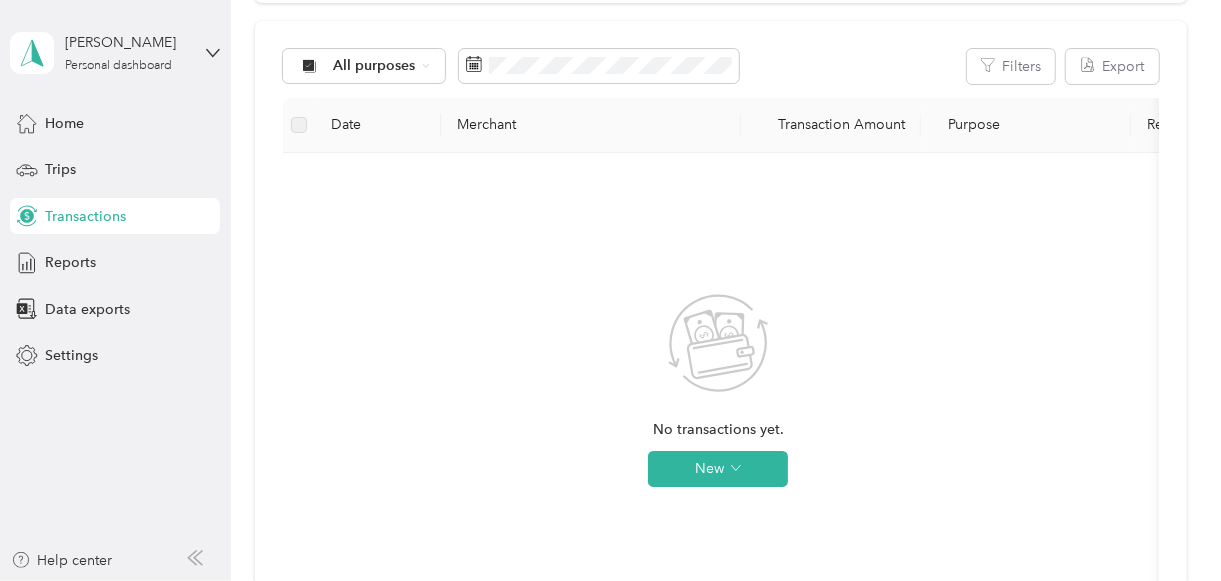scroll, scrollTop: 100, scrollLeft: 0, axis: vertical 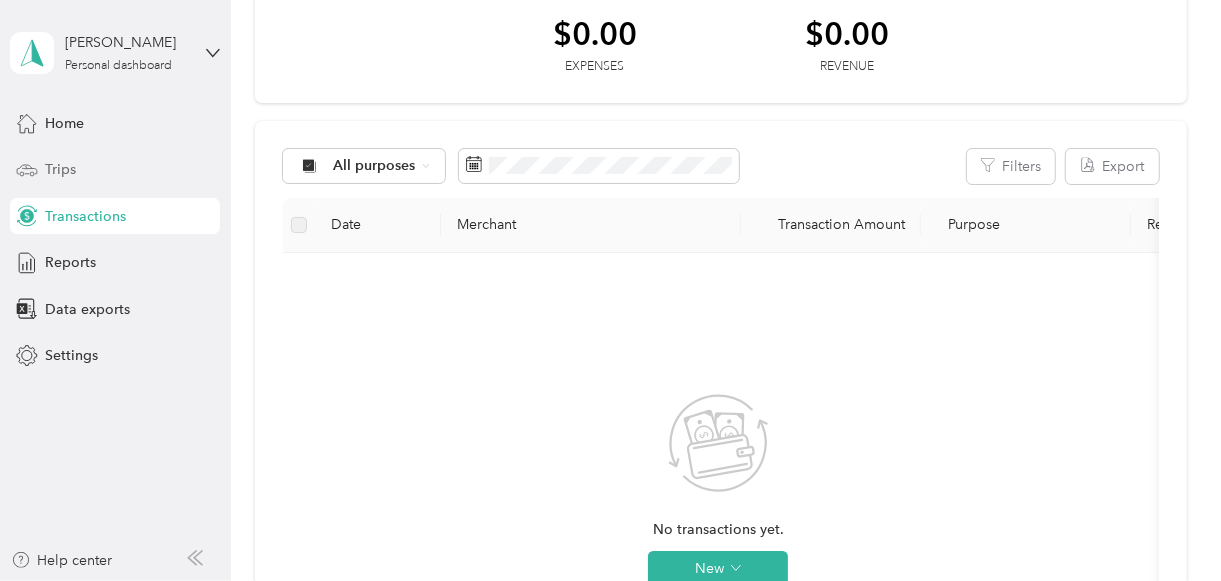 click on "Trips" at bounding box center [115, 170] 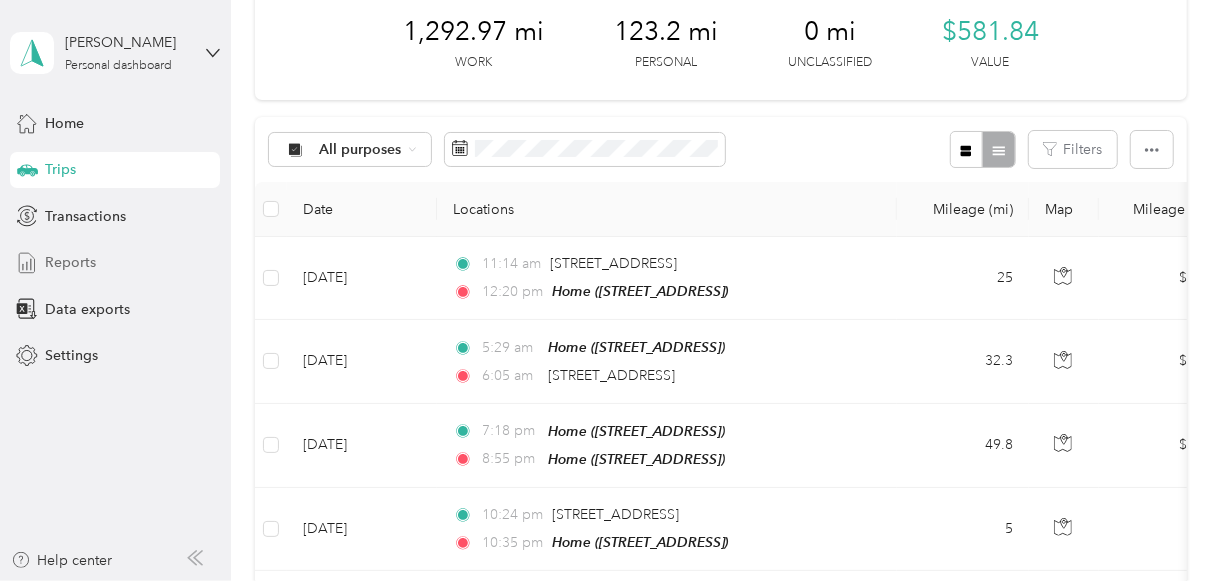 click on "Reports" at bounding box center (115, 263) 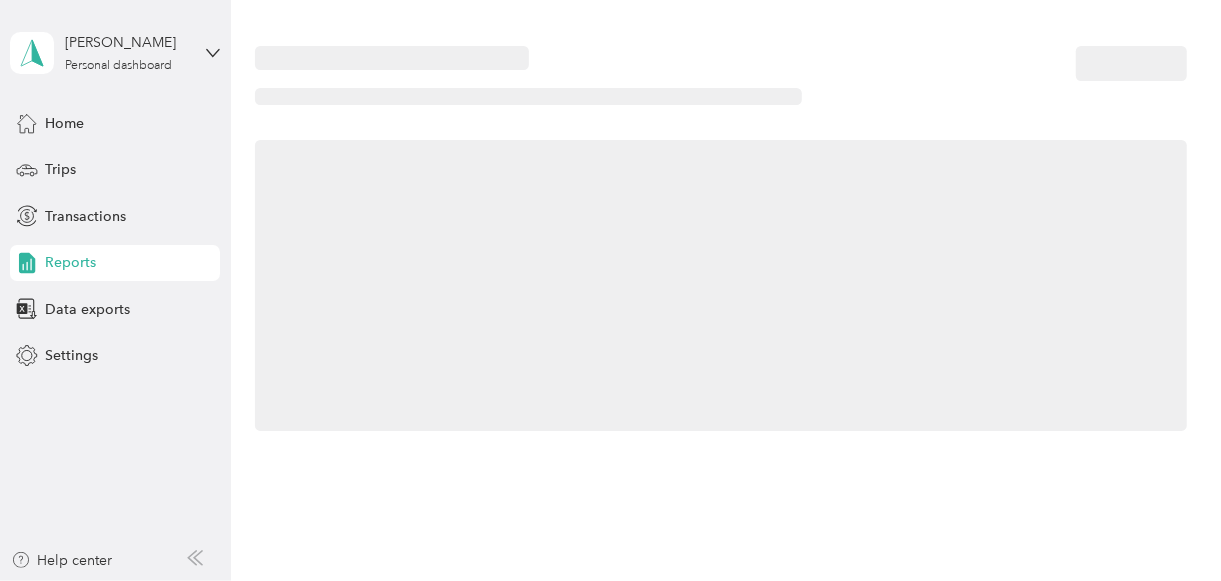 scroll, scrollTop: 0, scrollLeft: 0, axis: both 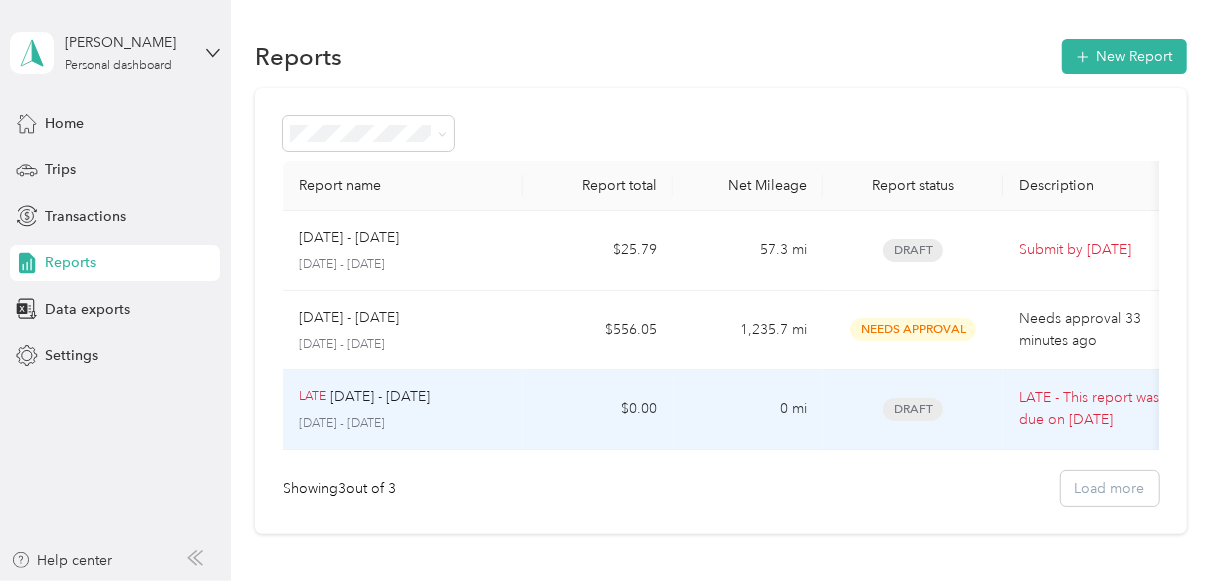 click on "LATE [DATE] - [DATE] [DATE] - [DATE]" at bounding box center [403, 409] 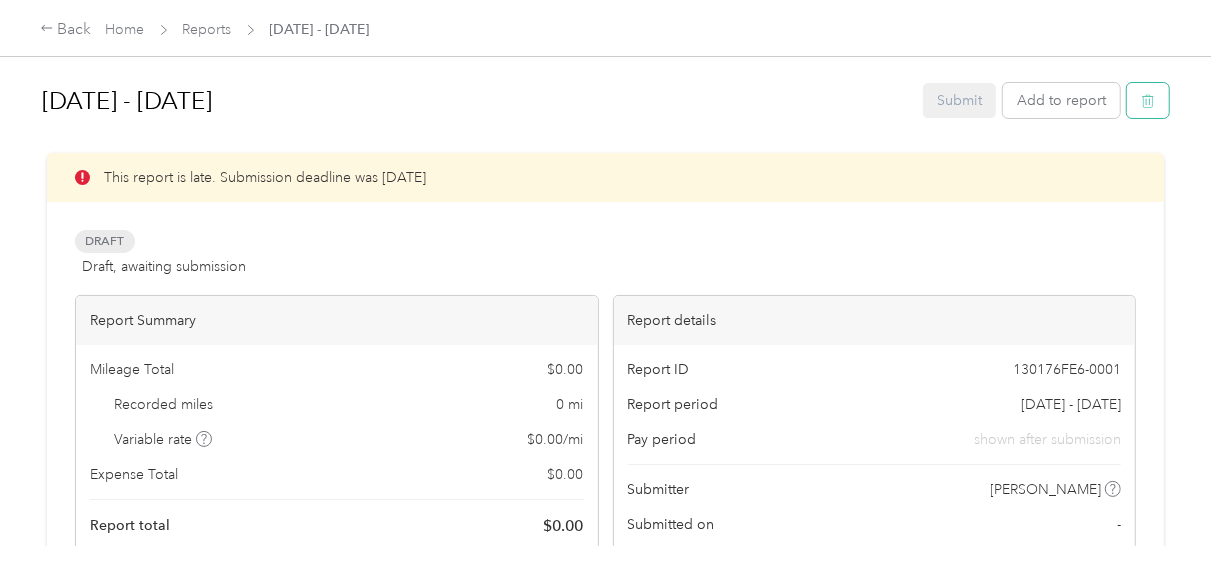 click at bounding box center (1148, 100) 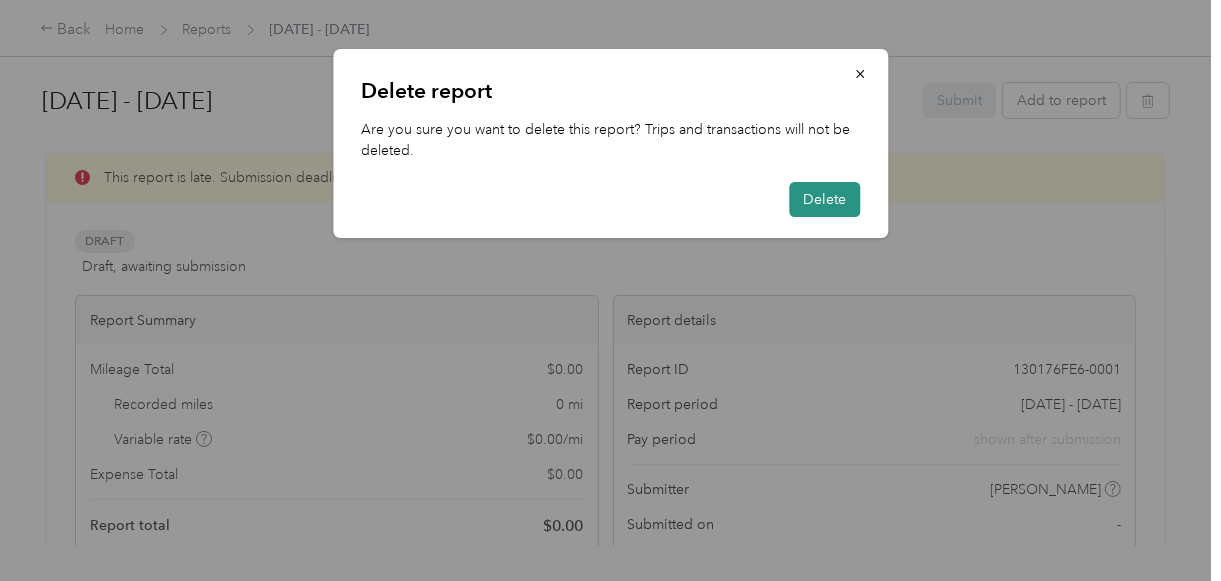 click on "Delete" at bounding box center (824, 199) 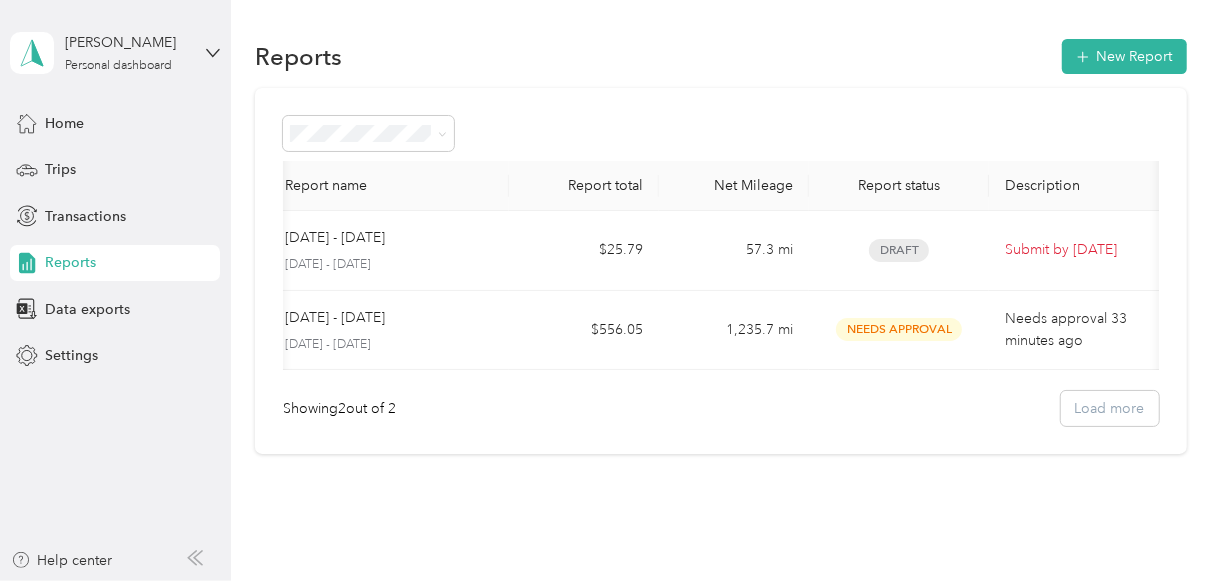 scroll, scrollTop: 0, scrollLeft: 0, axis: both 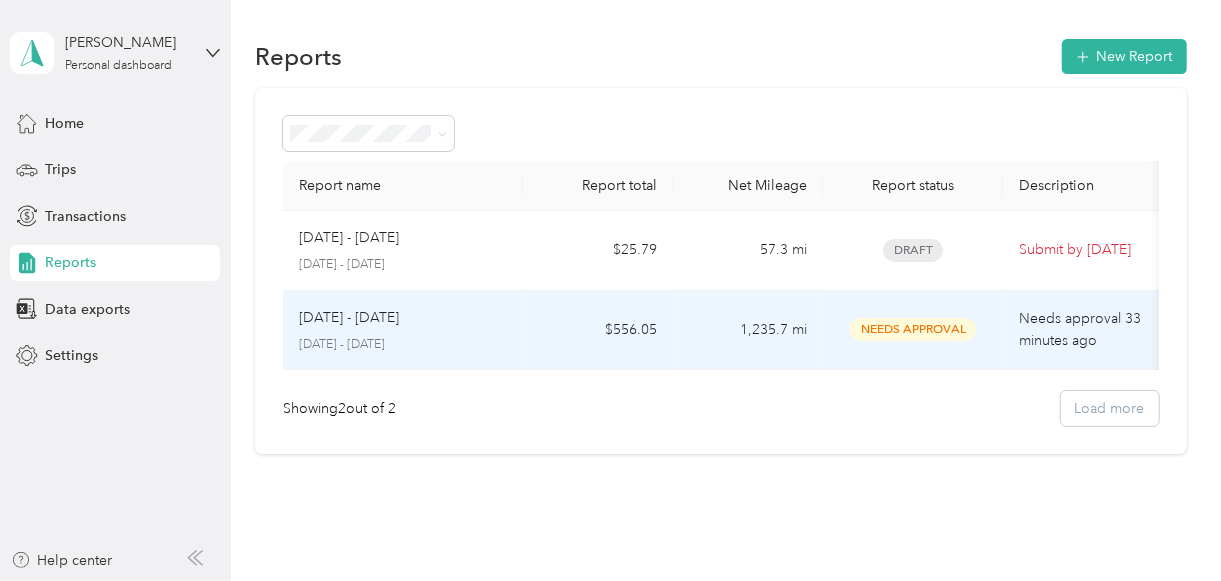 click on "$556.05" at bounding box center [598, 331] 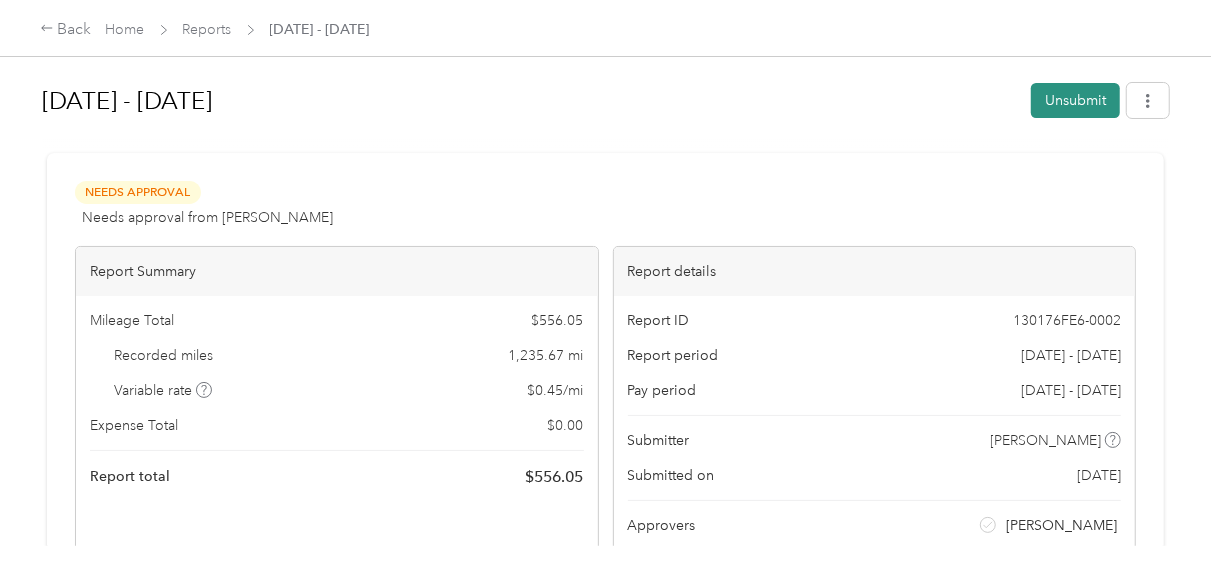 click on "Unsubmit" at bounding box center (1075, 100) 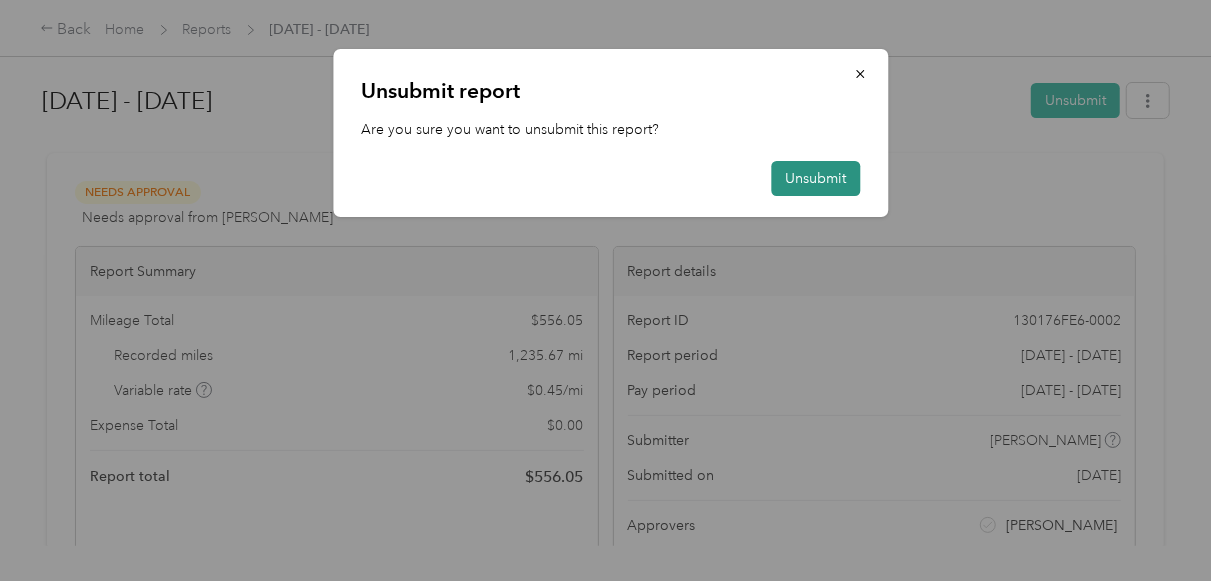 click on "Unsubmit" at bounding box center [815, 178] 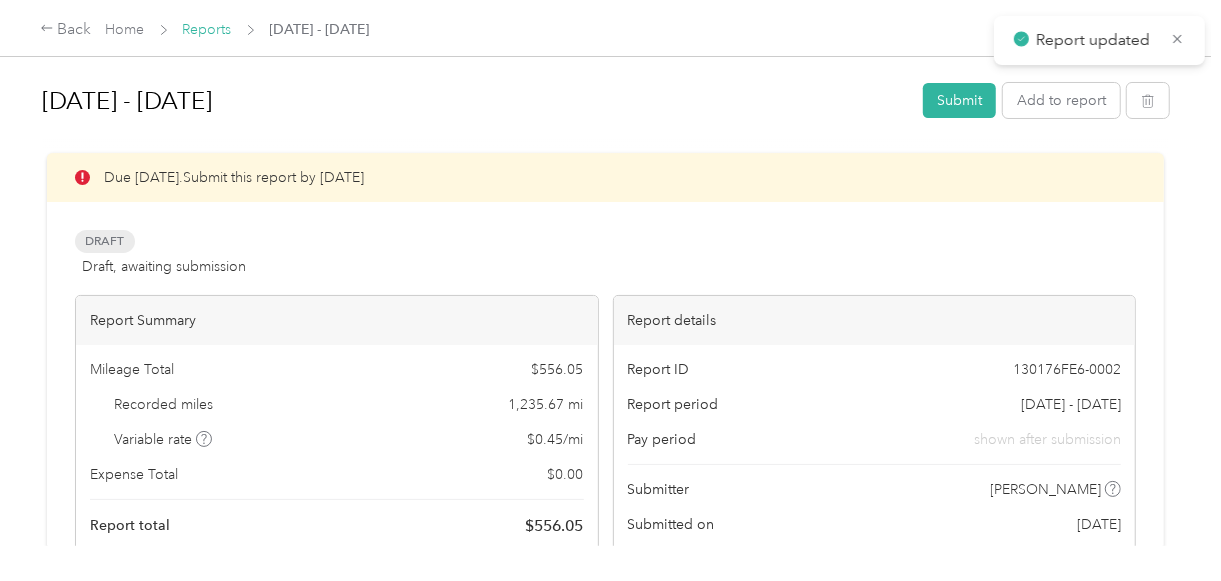 click on "Reports" at bounding box center (207, 29) 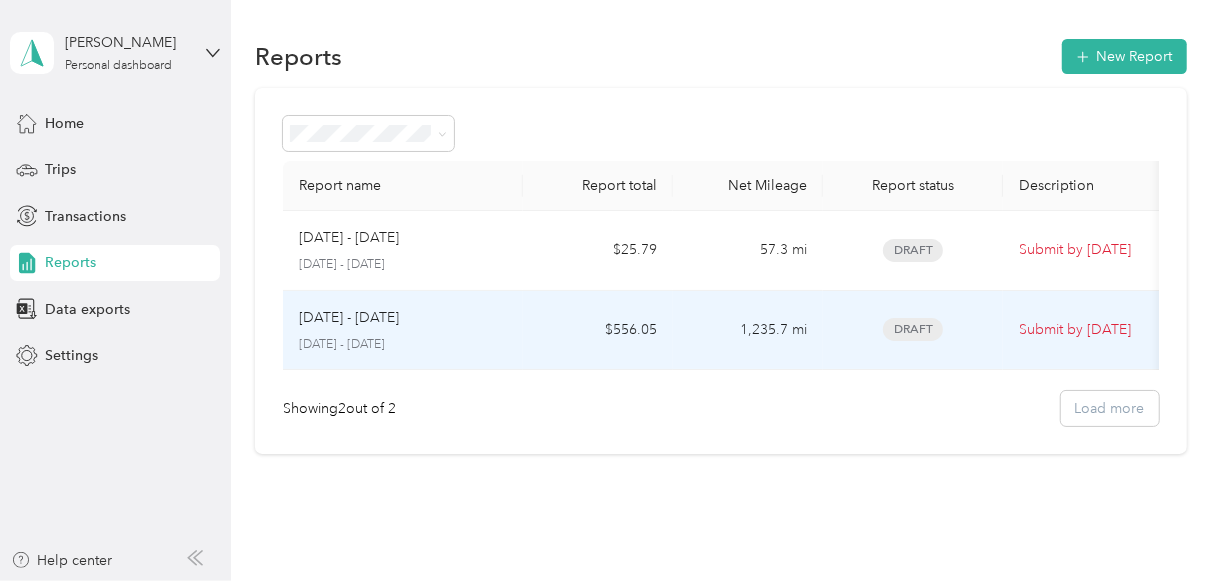 click on "$556.05" at bounding box center (598, 331) 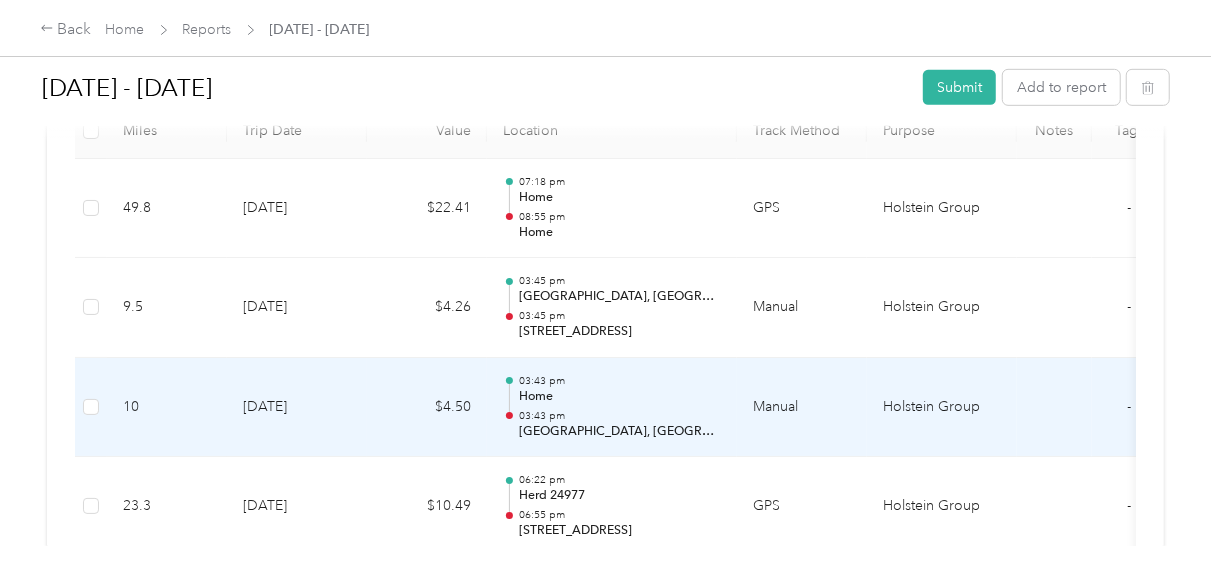 scroll, scrollTop: 700, scrollLeft: 0, axis: vertical 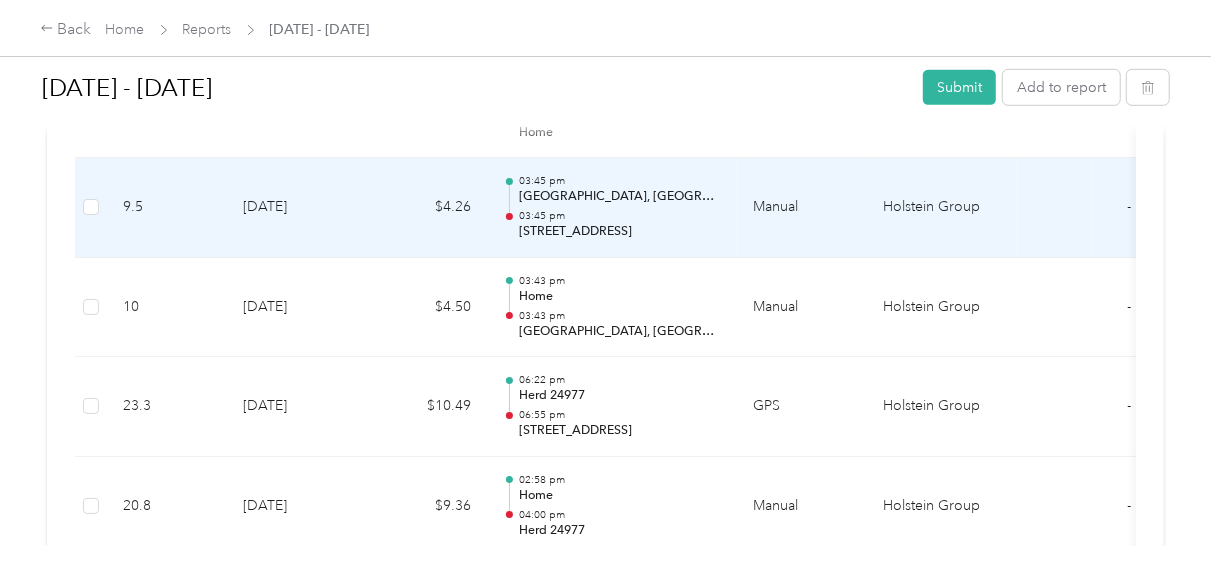 click on "$4.26" at bounding box center [427, 208] 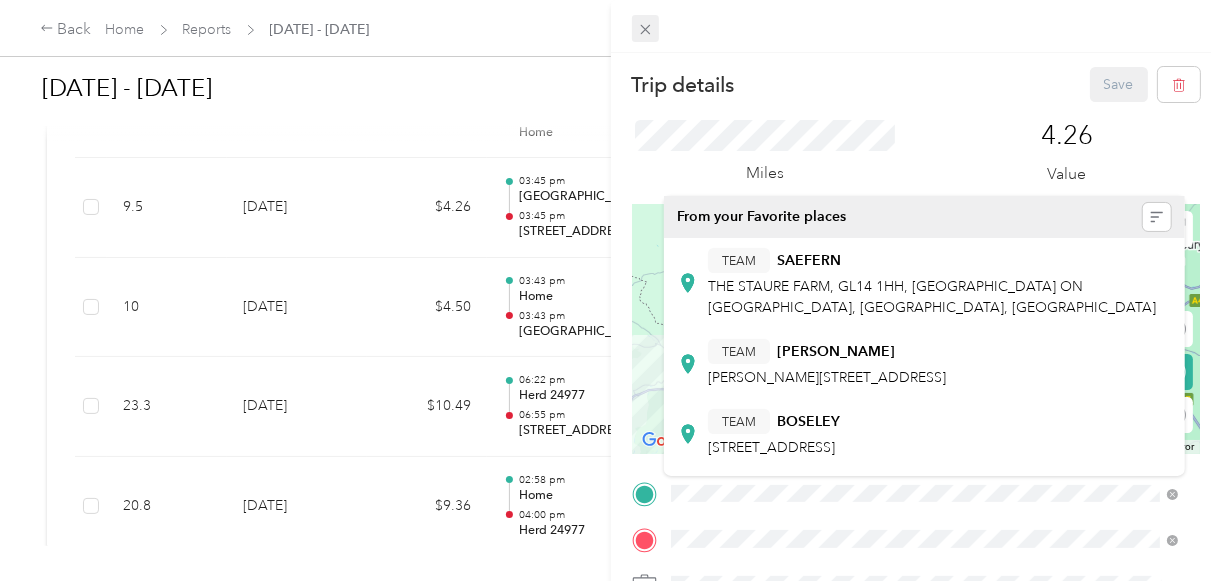 click at bounding box center (646, 29) 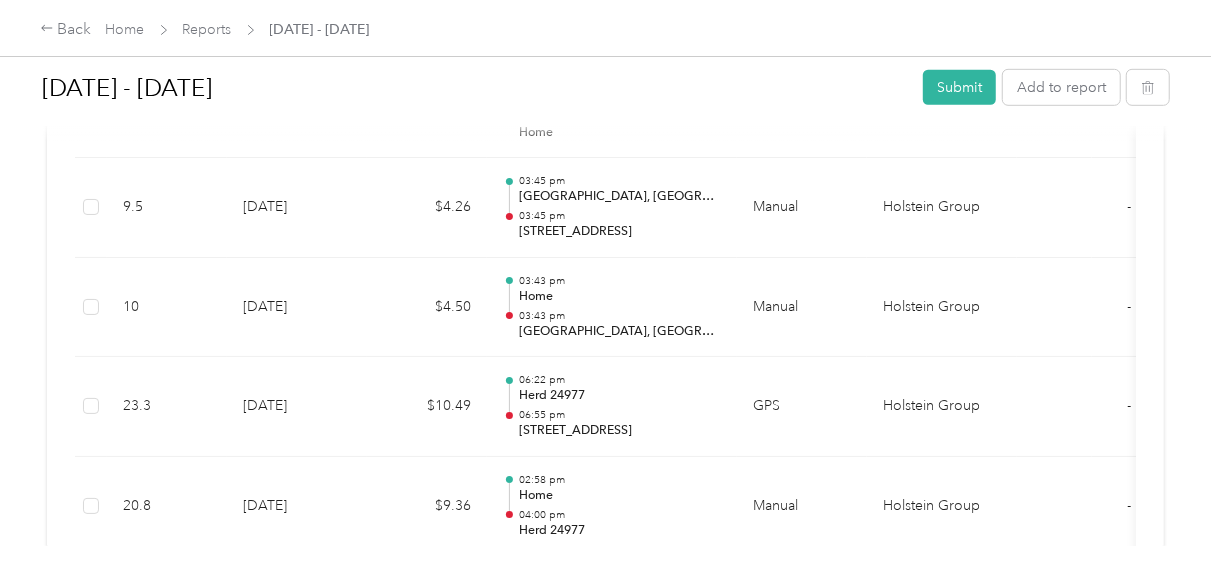click on "Back Home Reports [DATE] - [DATE]" at bounding box center [610, 28] 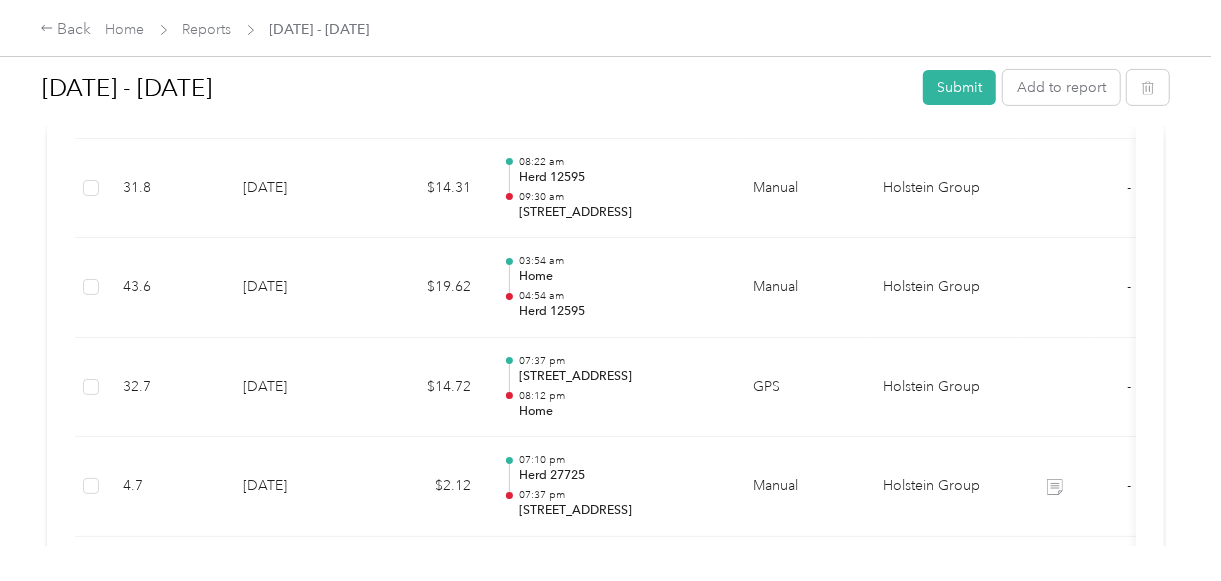 scroll, scrollTop: 4500, scrollLeft: 0, axis: vertical 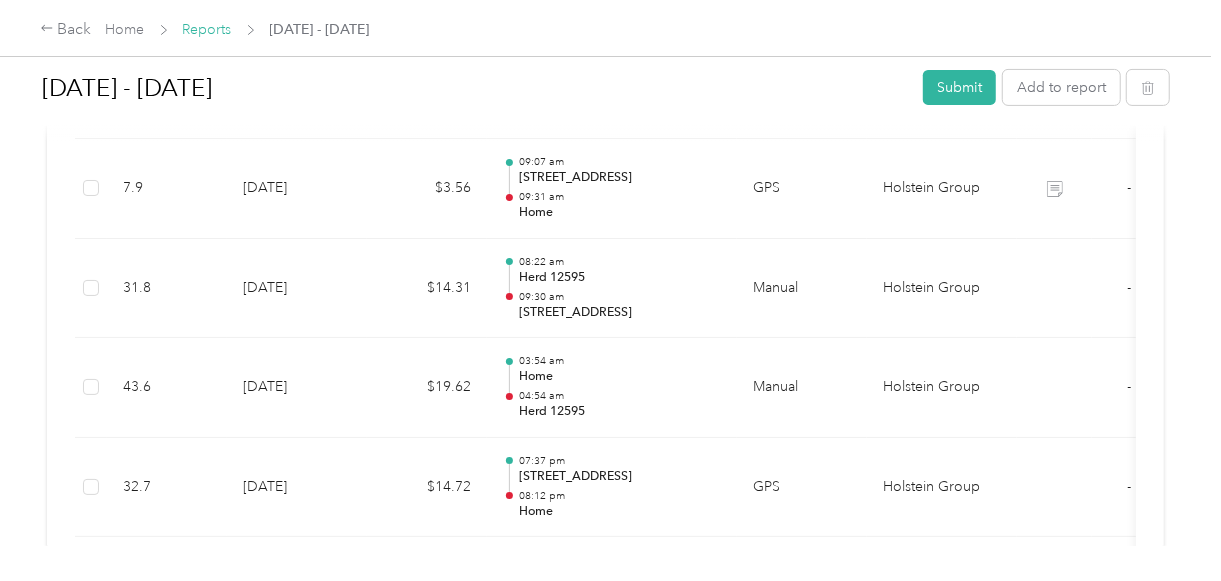 click on "Reports" at bounding box center [207, 29] 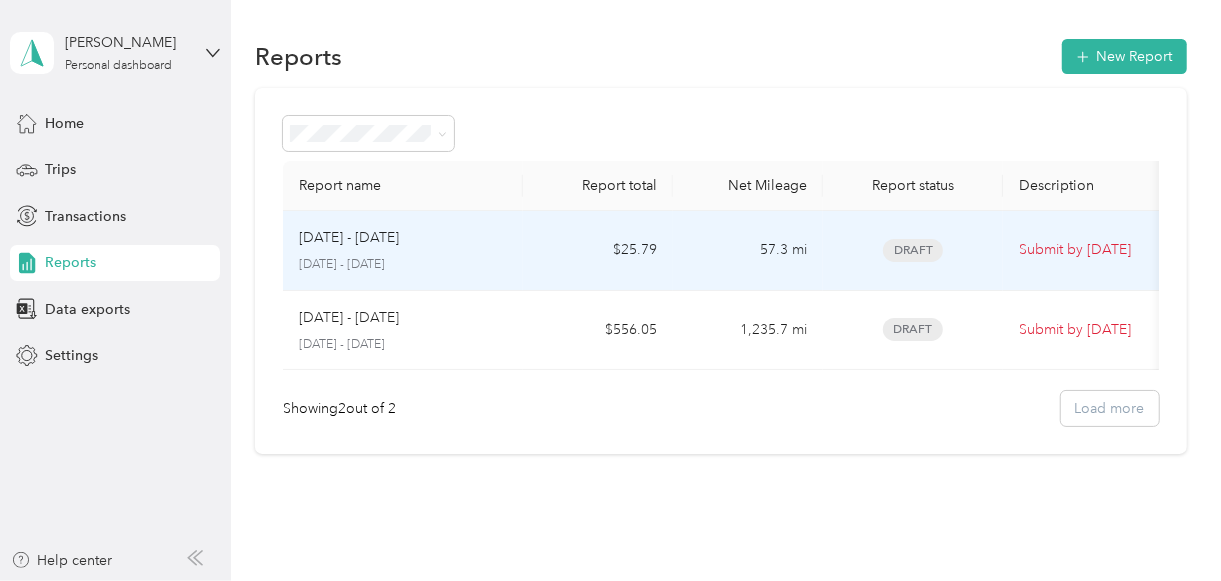 click on "$25.79" at bounding box center [598, 251] 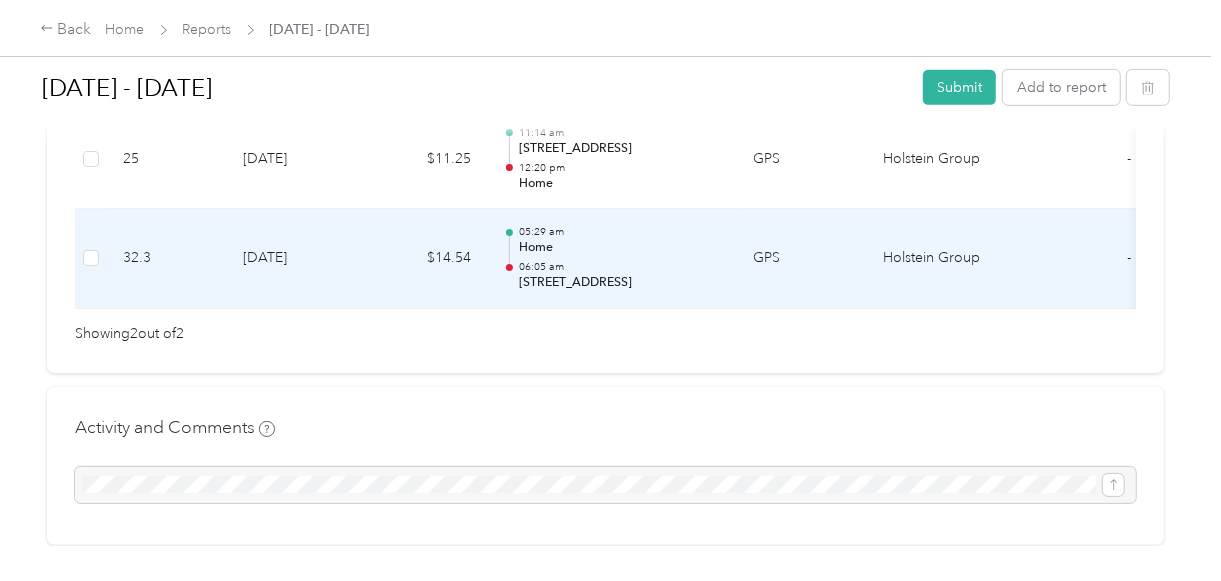 scroll, scrollTop: 500, scrollLeft: 0, axis: vertical 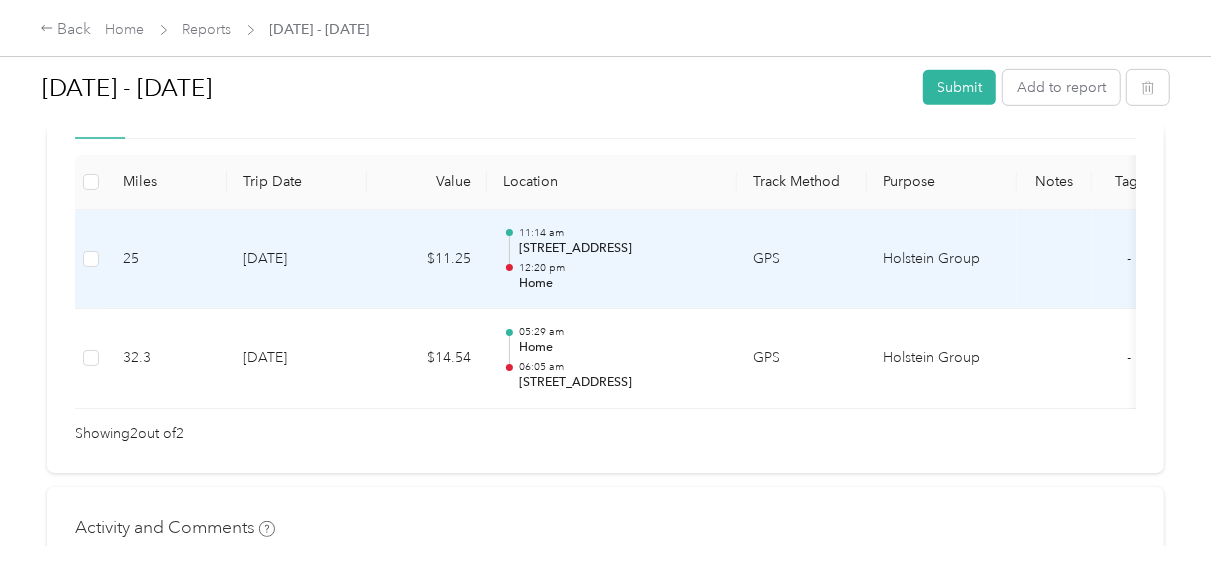 click on "Home" at bounding box center [620, 284] 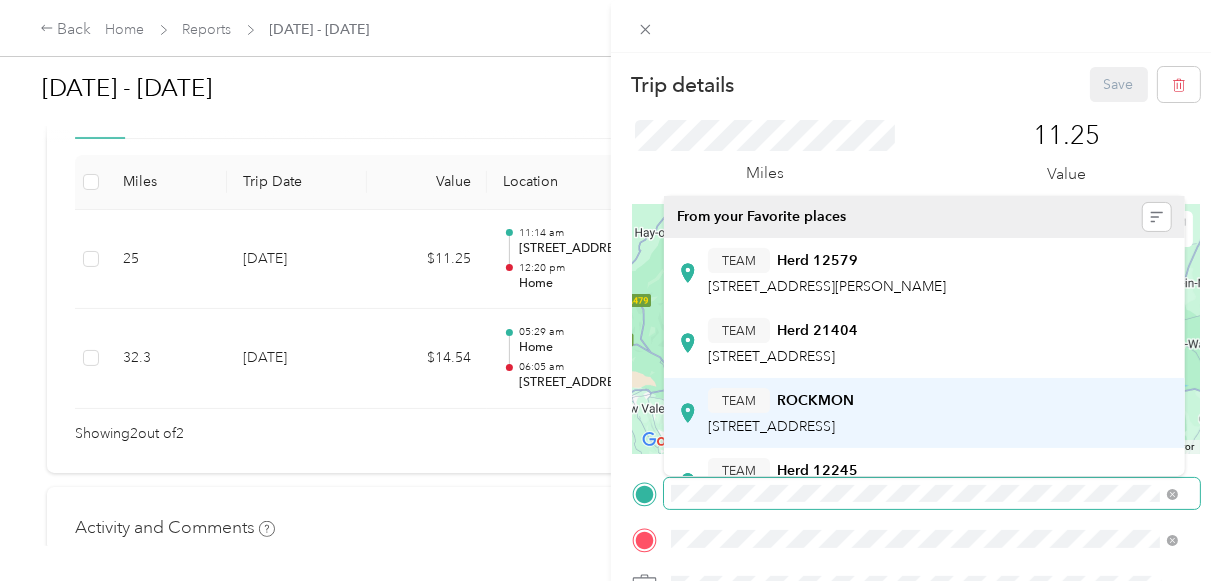 click on "Trip details Save This trip cannot be edited because it is either under review, approved, or paid. Contact your Team Manager to edit it. Miles 11.25 Value  ← Move left → Move right ↑ Move up ↓ Move down + Zoom in - Zoom out Home Jump left by 75% End Jump right by 75% Page Up Jump up by 75% Page Down Jump down by 75% To navigate, press the arrow keys. Keyboard shortcuts Map Data Map data ©2025 Google Map data ©2025 Google 10 km  Click to toggle between metric and imperial units Terms Report a map error TO Add photo From your Favorite places TEAM Herd [GEOGRAPHIC_DATA], [PERSON_NAME][GEOGRAPHIC_DATA], [GEOGRAPHIC_DATA], [GEOGRAPHIC_DATA], [GEOGRAPHIC_DATA] TEAM Herd 21404 [GEOGRAPHIC_DATA], [GEOGRAPHIC_DATA], [GEOGRAPHIC_DATA], [GEOGRAPHIC_DATA] TEAM [GEOGRAPHIC_DATA], [GEOGRAPHIC_DATA], [GEOGRAPHIC_DATA], [GEOGRAPHIC_DATA] TEAM Herd [GEOGRAPHIC_DATA], [GEOGRAPHIC_DATA], [GEOGRAPHIC_DATA], [GEOGRAPHIC_DATA], WALES TEAM Herd [GEOGRAPHIC_DATA][PERSON_NAME], [GEOGRAPHIC_DATA], [GEOGRAPHIC_DATA], [GEOGRAPHIC_DATA], [GEOGRAPHIC_DATA], [GEOGRAPHIC_DATA] TEAM GWAYLODYLADE TEAM Herd 16009 TEAM BOURNEBOW" at bounding box center [605, 581] 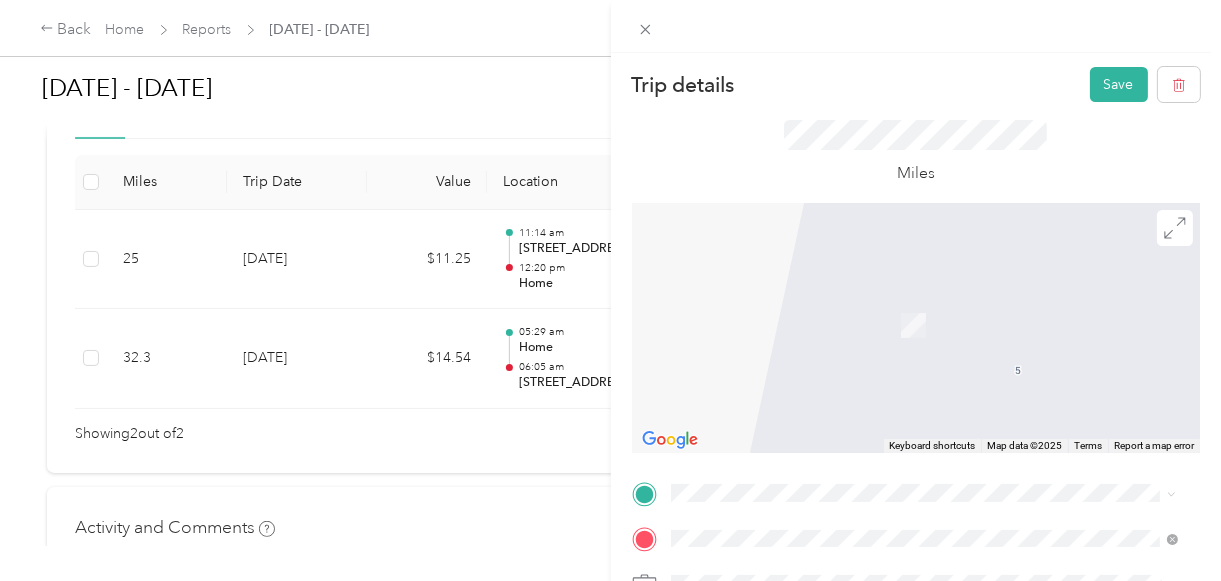 click on "[STREET_ADDRESS]" at bounding box center [771, 286] 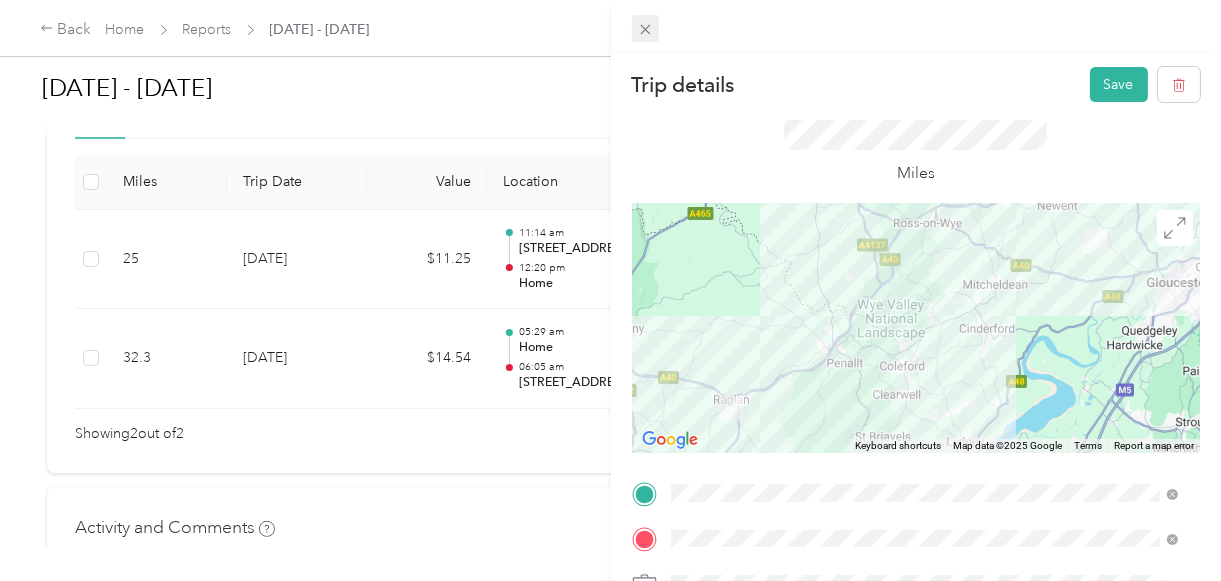 click 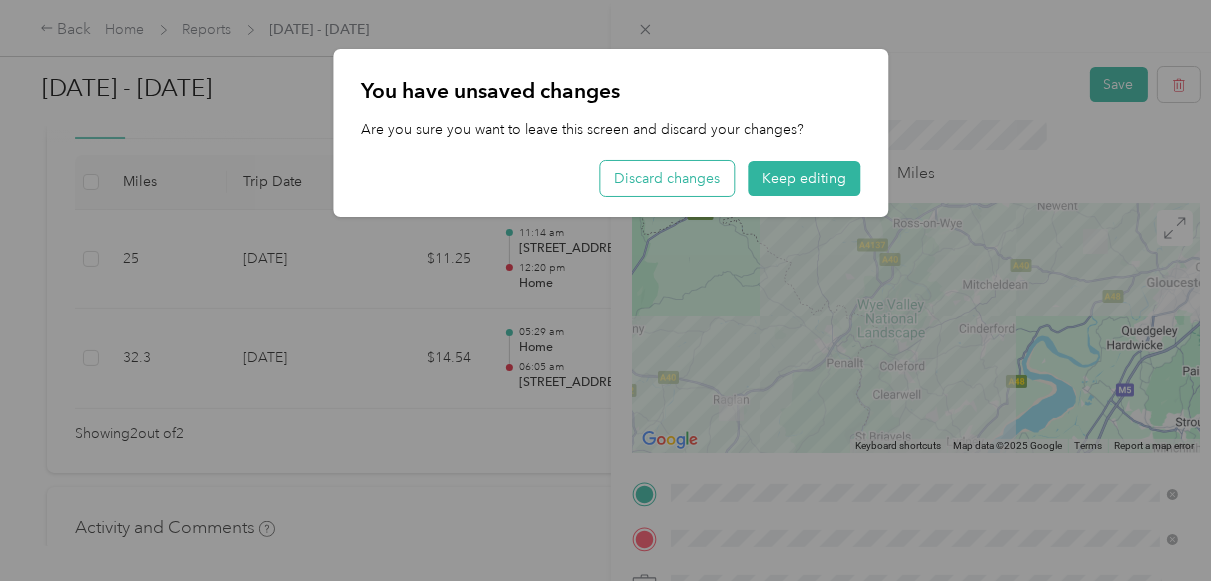 click on "Discard changes" at bounding box center (667, 178) 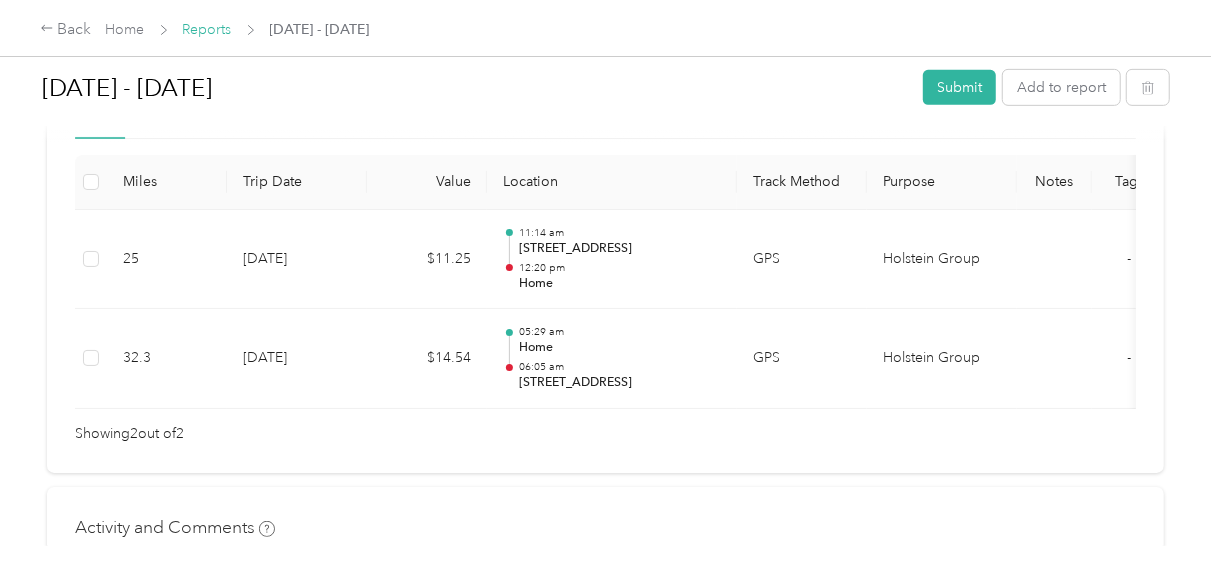 click on "Reports" at bounding box center (207, 29) 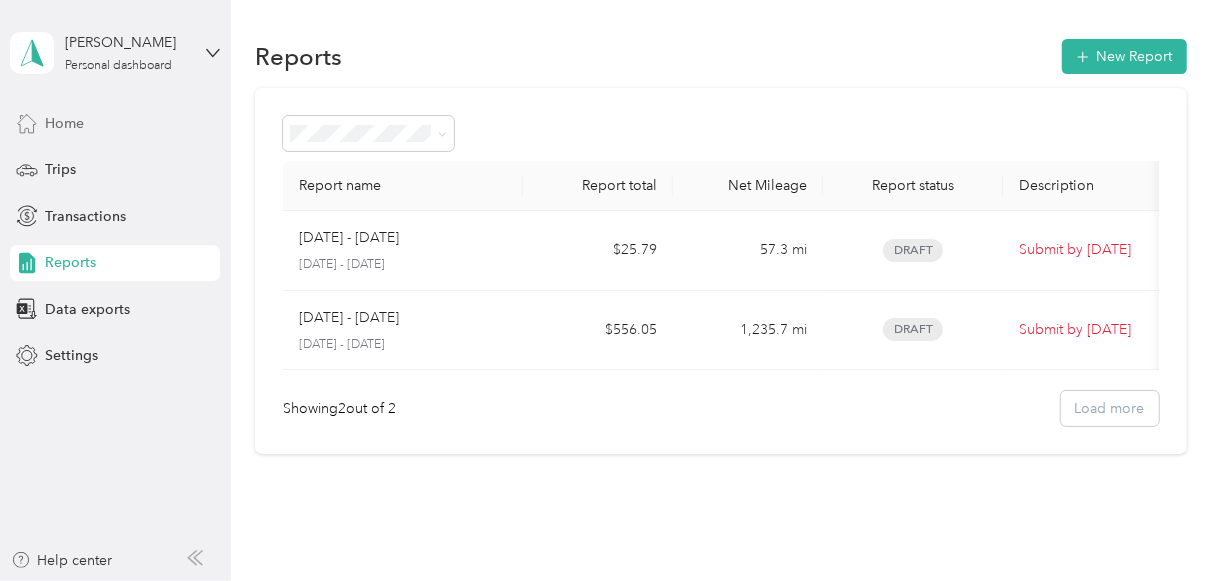 click on "Home" at bounding box center [115, 123] 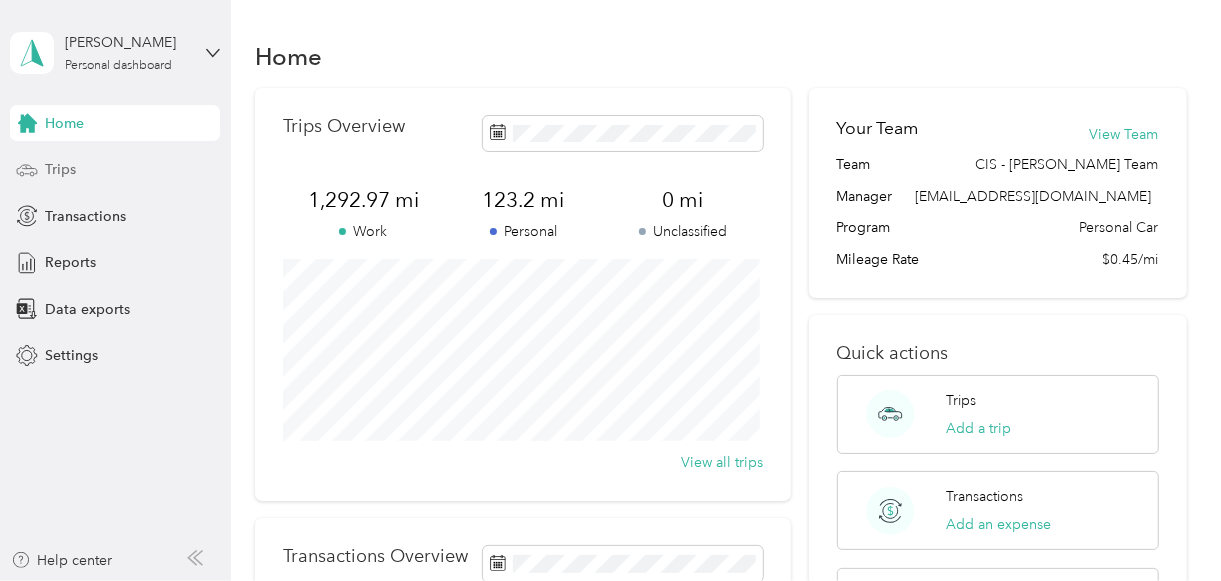 click on "Trips" at bounding box center (115, 170) 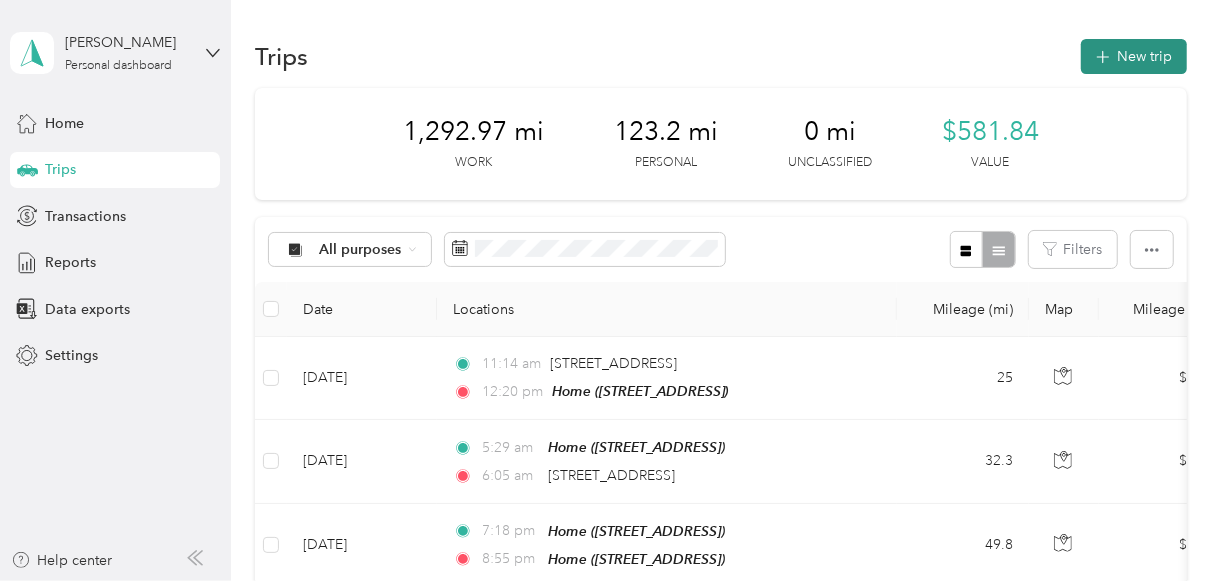 click on "New trip" at bounding box center (1134, 56) 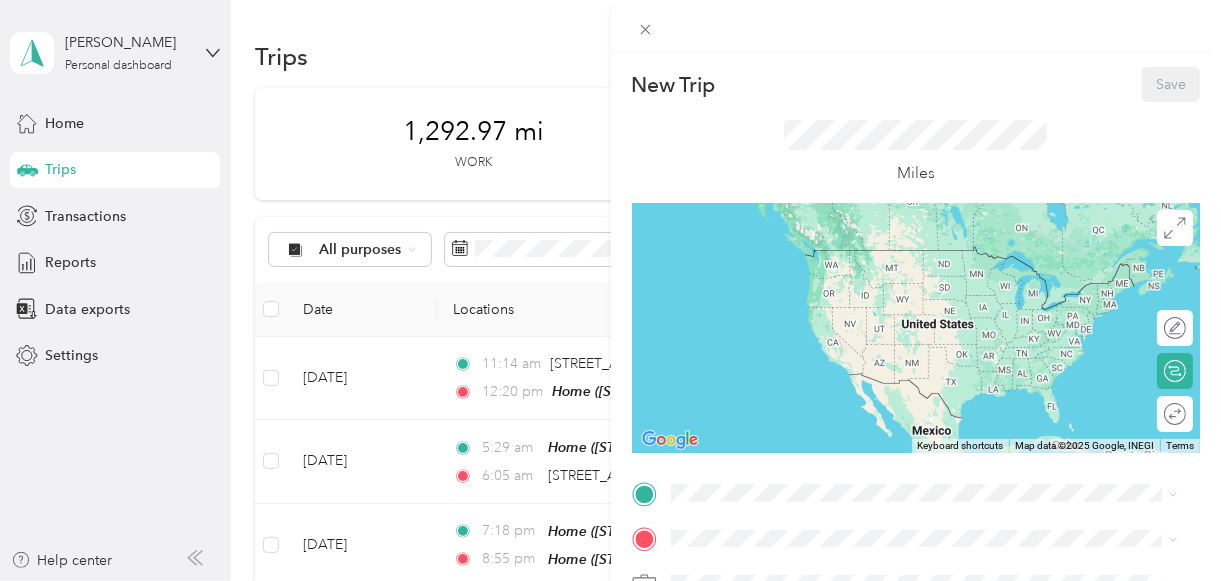 click on "TO Add photo" at bounding box center [916, 697] 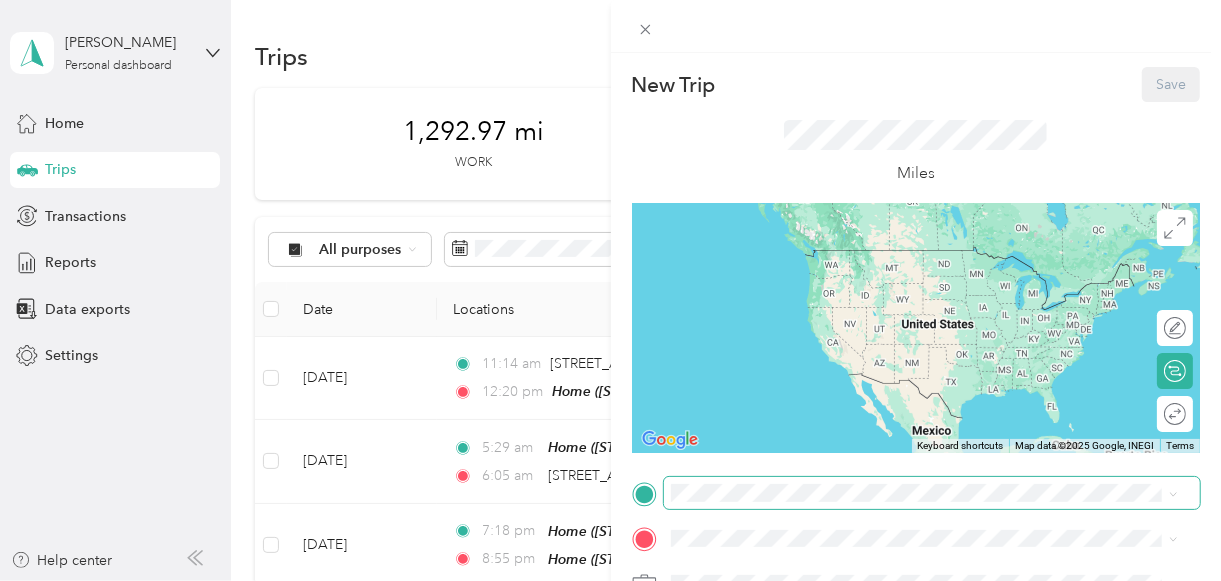 click at bounding box center (932, 492) 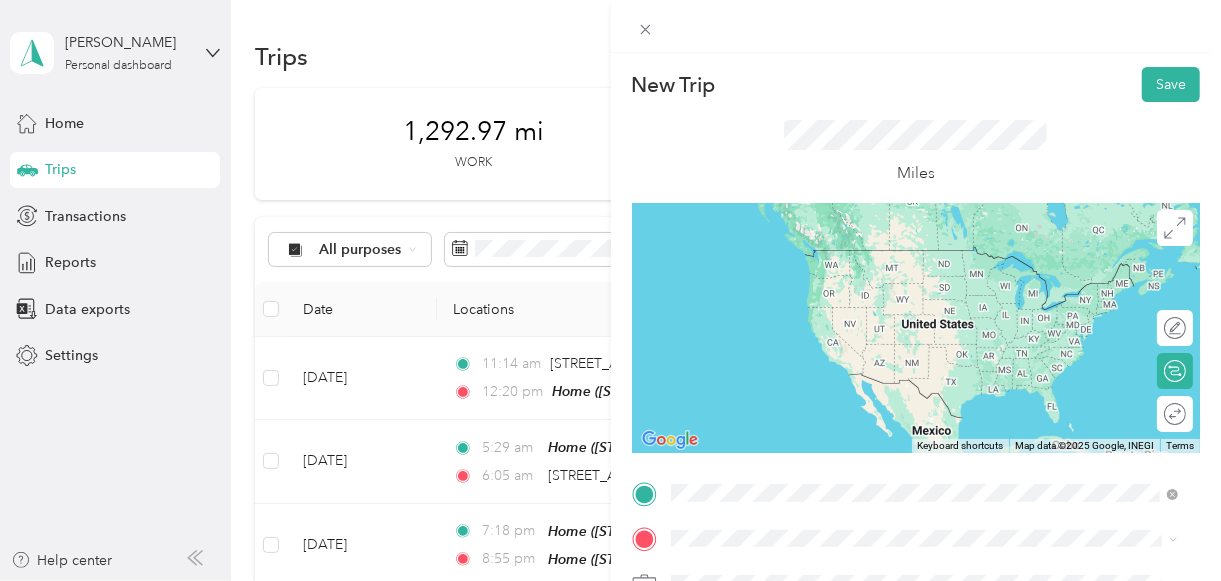 click on "[STREET_ADDRESS]" at bounding box center (771, 286) 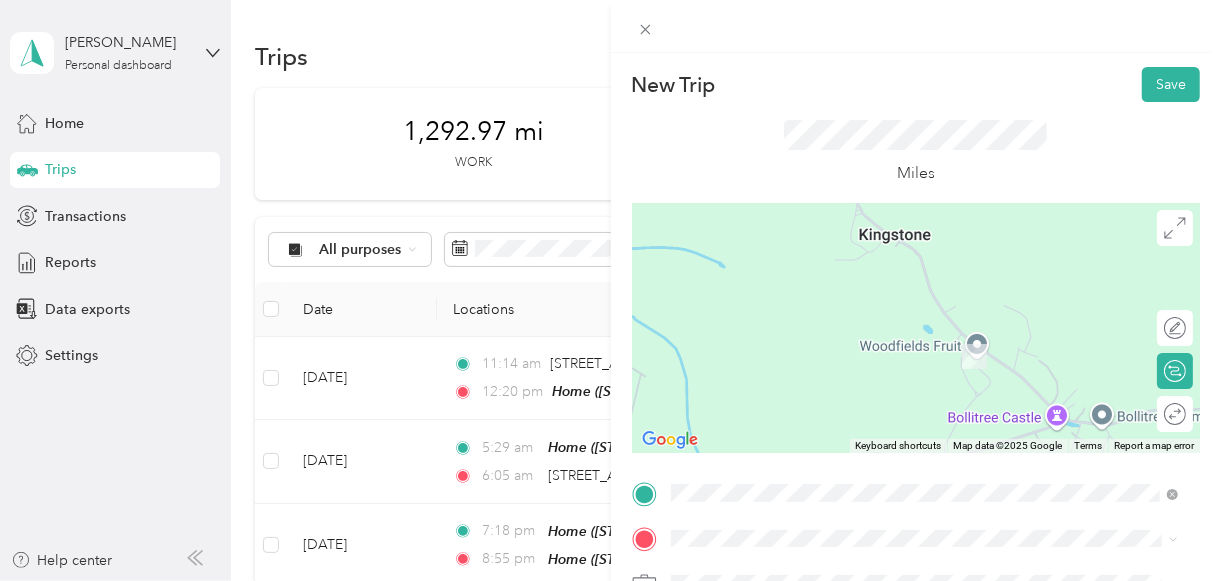 drag, startPoint x: 1017, startPoint y: 394, endPoint x: 1023, endPoint y: 377, distance: 18.027756 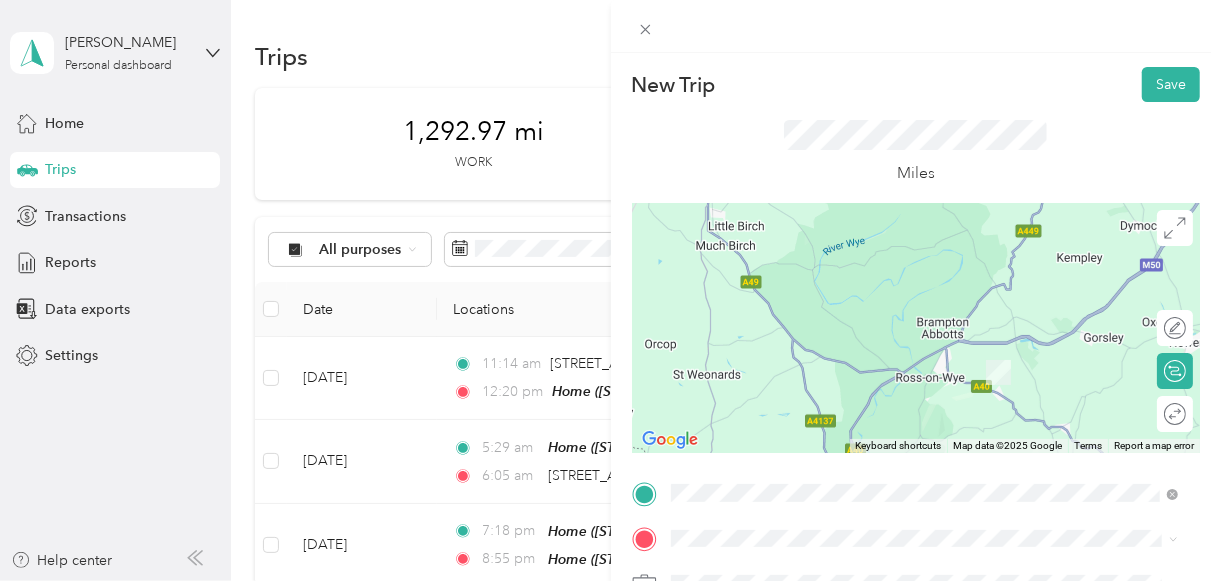 click on "To navigate, press the arrow keys." at bounding box center [916, 328] 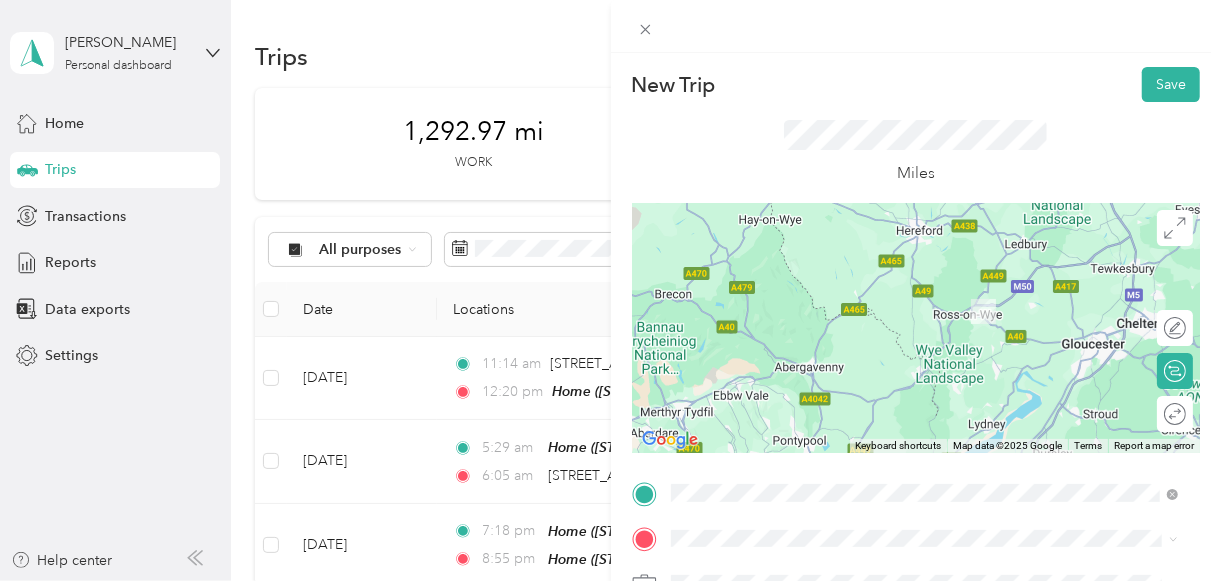 drag, startPoint x: 1057, startPoint y: 363, endPoint x: 1006, endPoint y: 311, distance: 72.835434 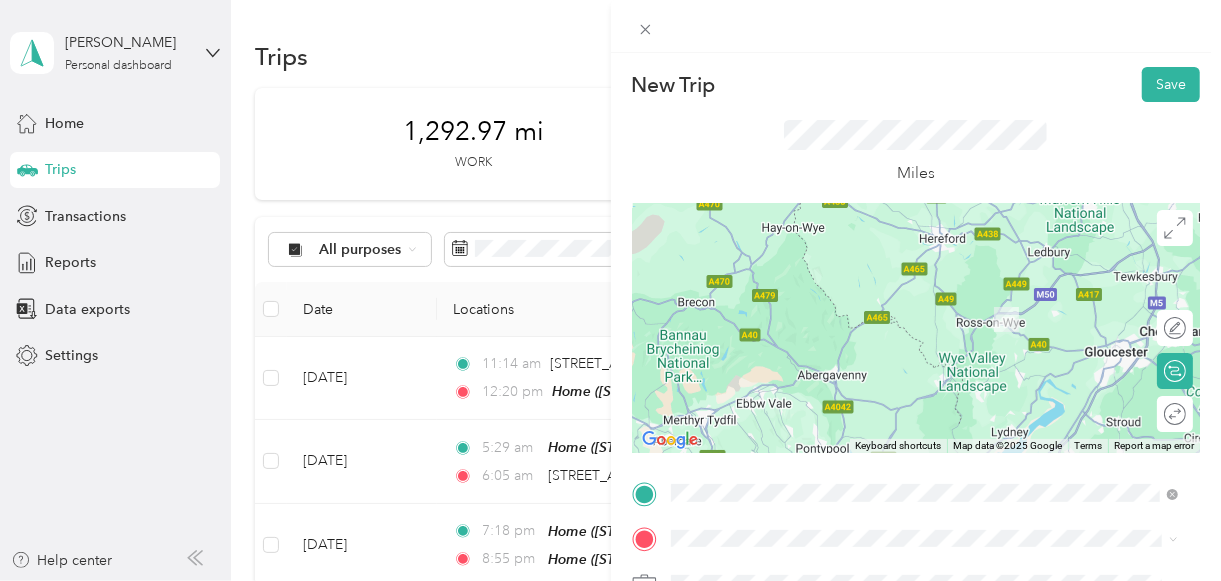 drag, startPoint x: 1049, startPoint y: 254, endPoint x: 1048, endPoint y: 269, distance: 15.033297 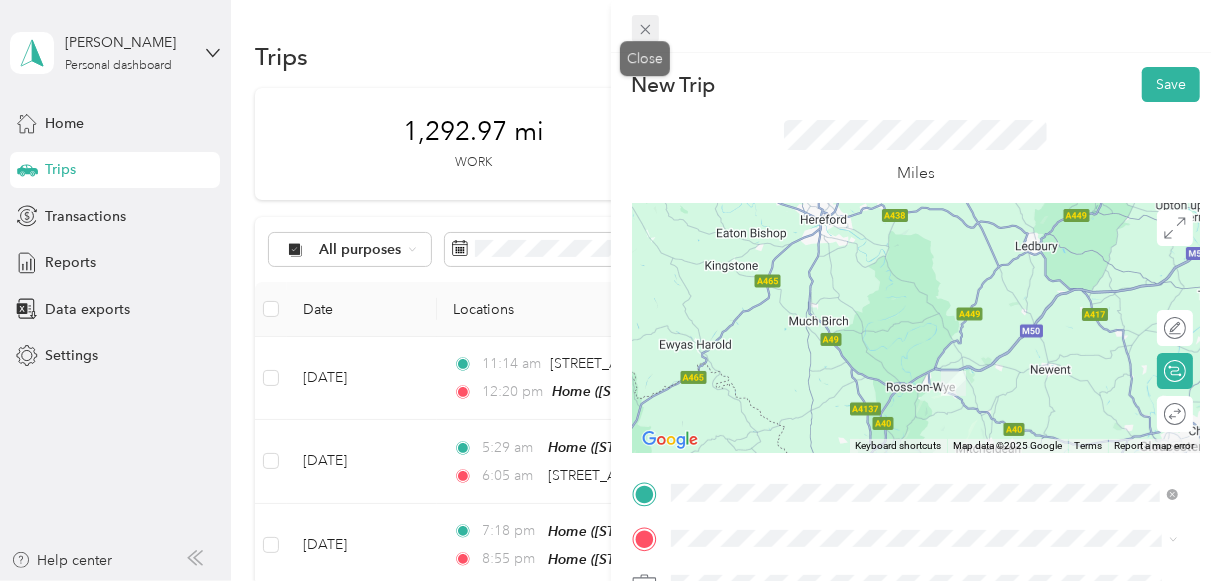 click 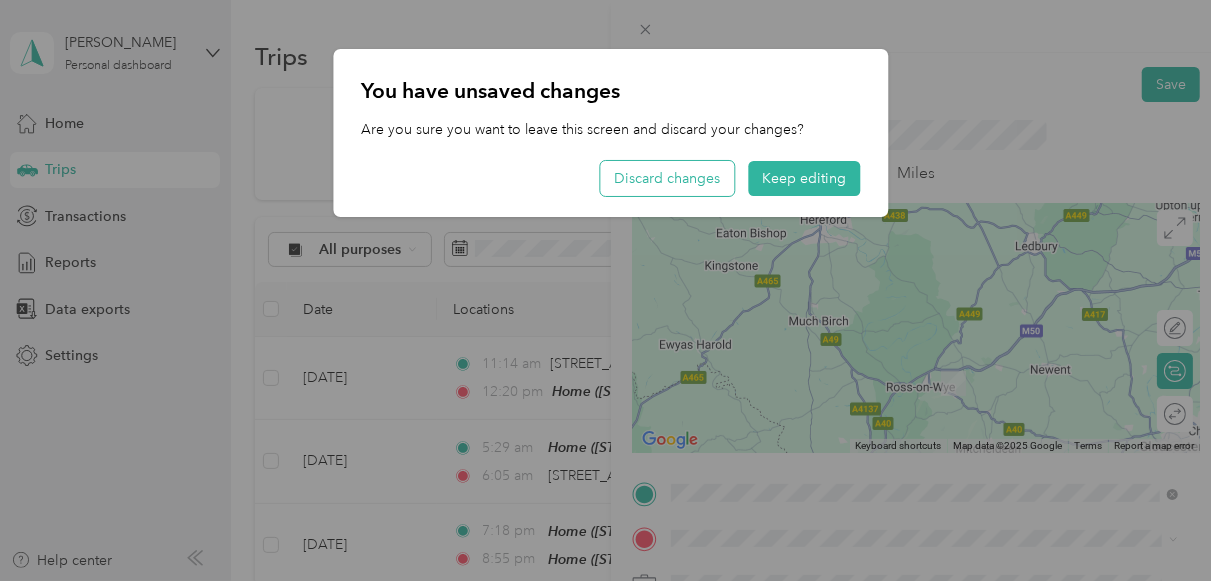 click on "Discard changes" at bounding box center [667, 178] 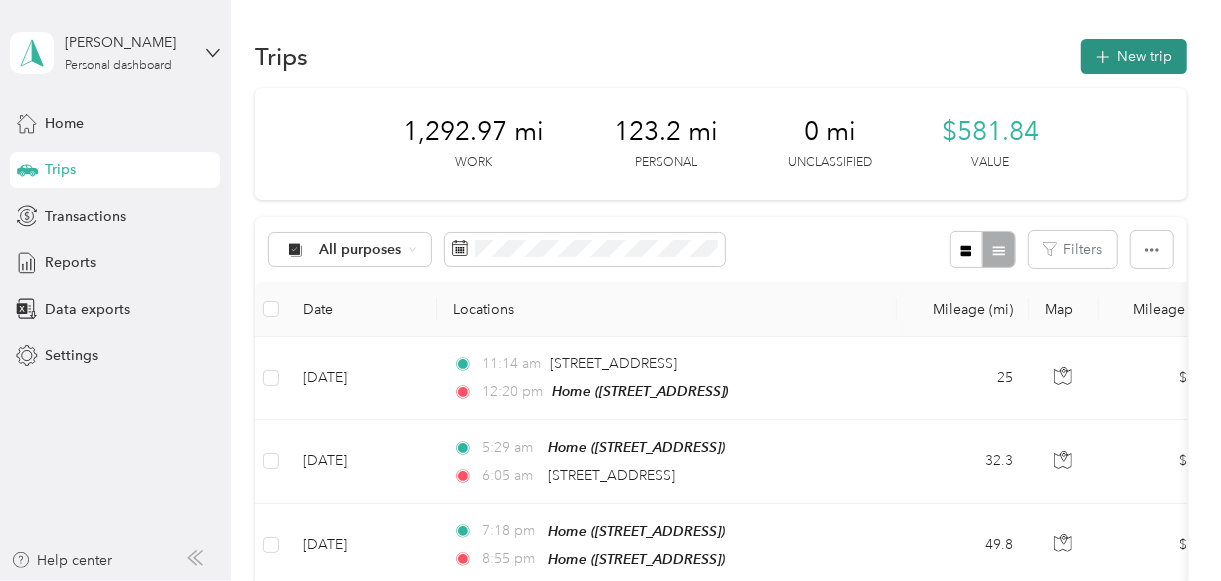 click on "New trip" at bounding box center (1134, 56) 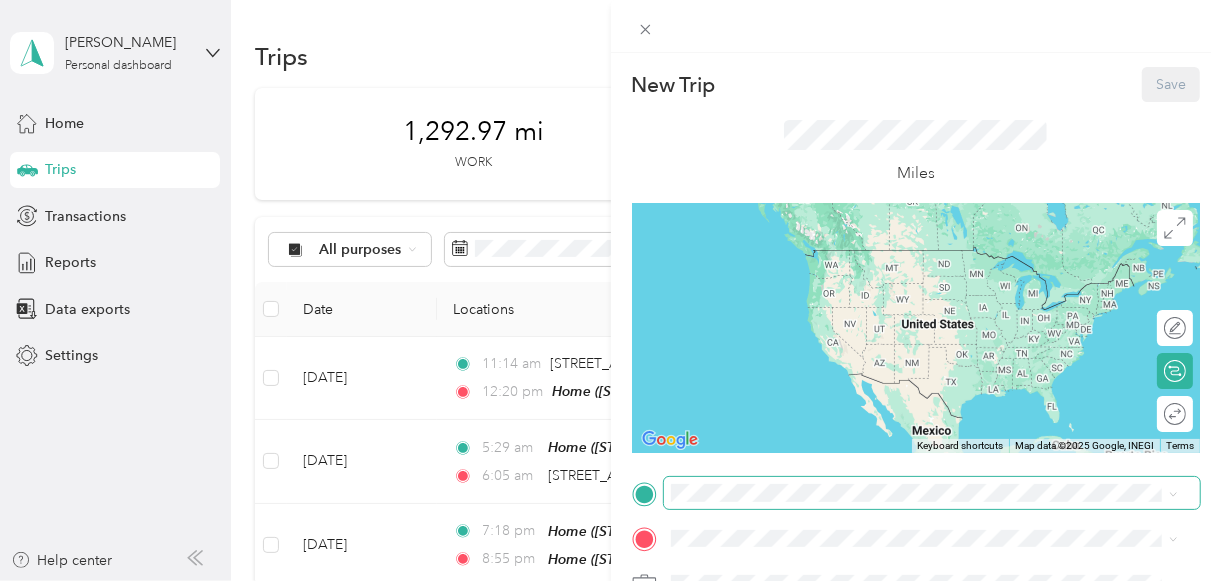 click at bounding box center (932, 492) 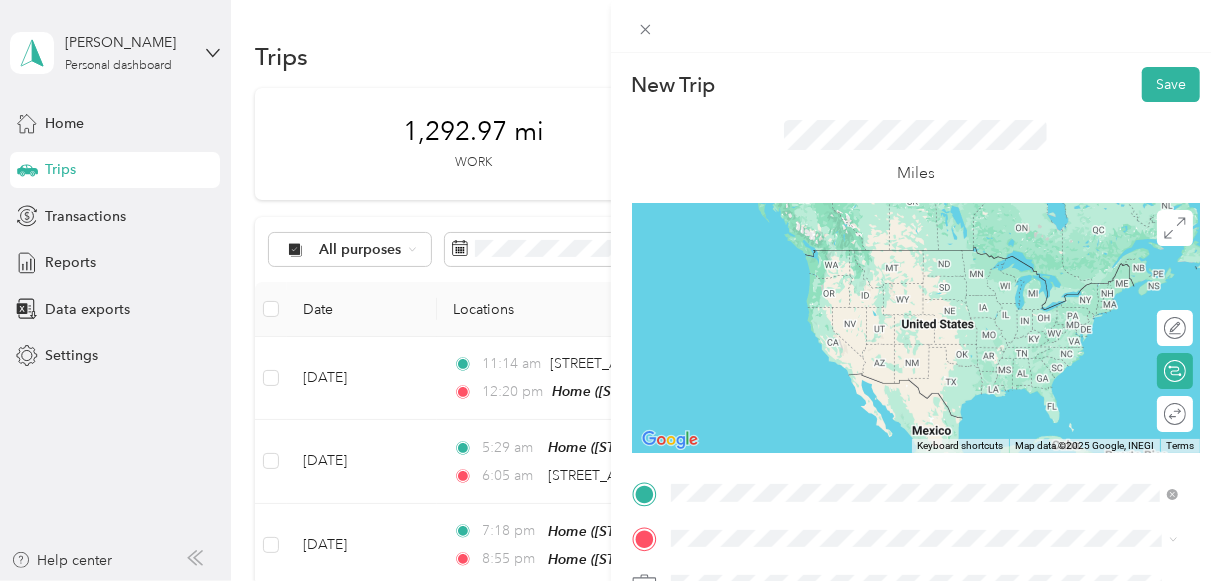 click on "[STREET_ADDRESS]" at bounding box center [771, 356] 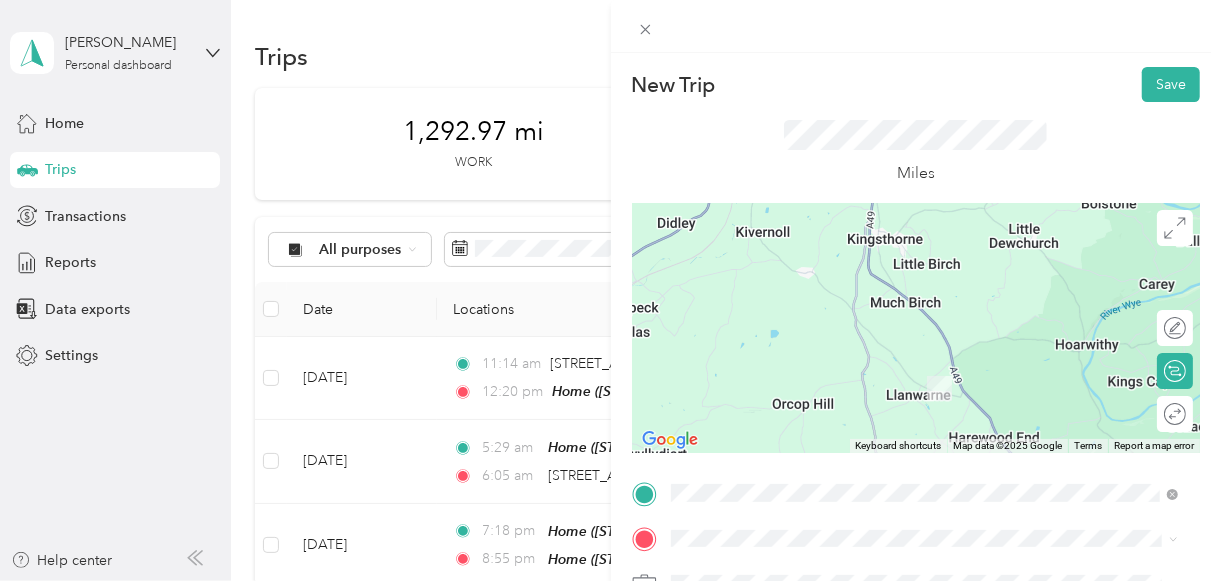 click on "To navigate, press the arrow keys." at bounding box center (916, 328) 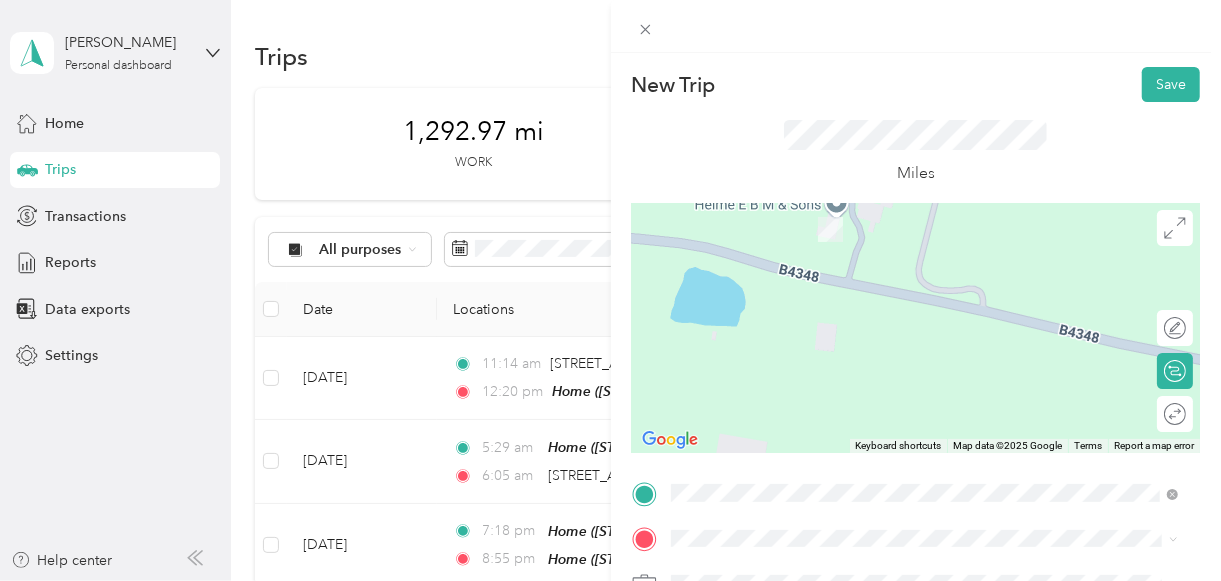 drag, startPoint x: 898, startPoint y: 276, endPoint x: 905, endPoint y: 410, distance: 134.18271 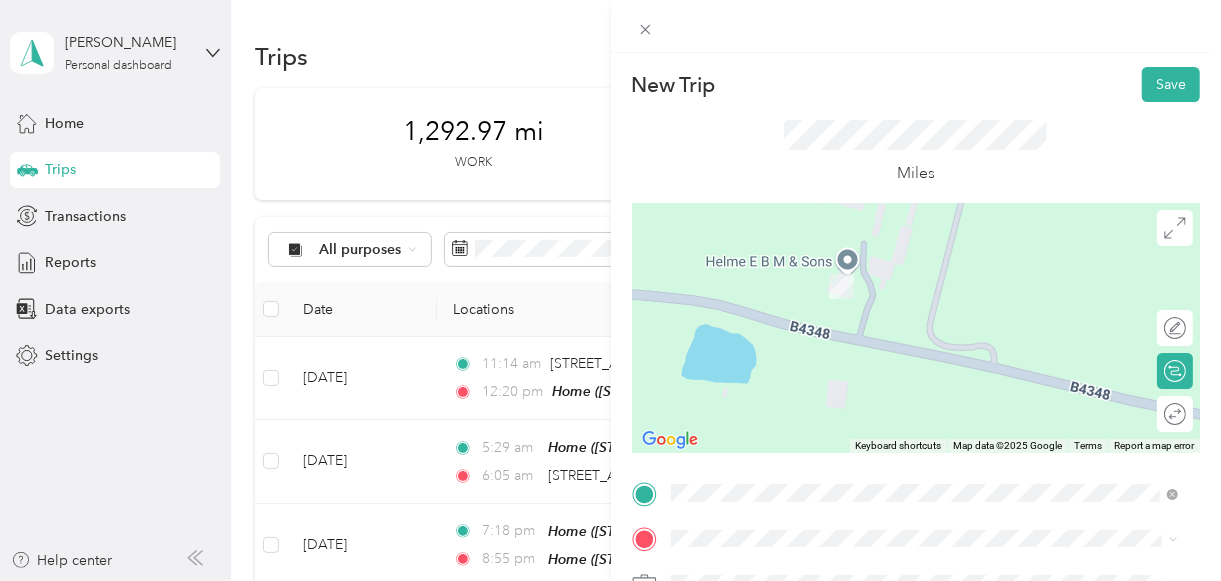 drag, startPoint x: 859, startPoint y: 349, endPoint x: 863, endPoint y: 364, distance: 15.524175 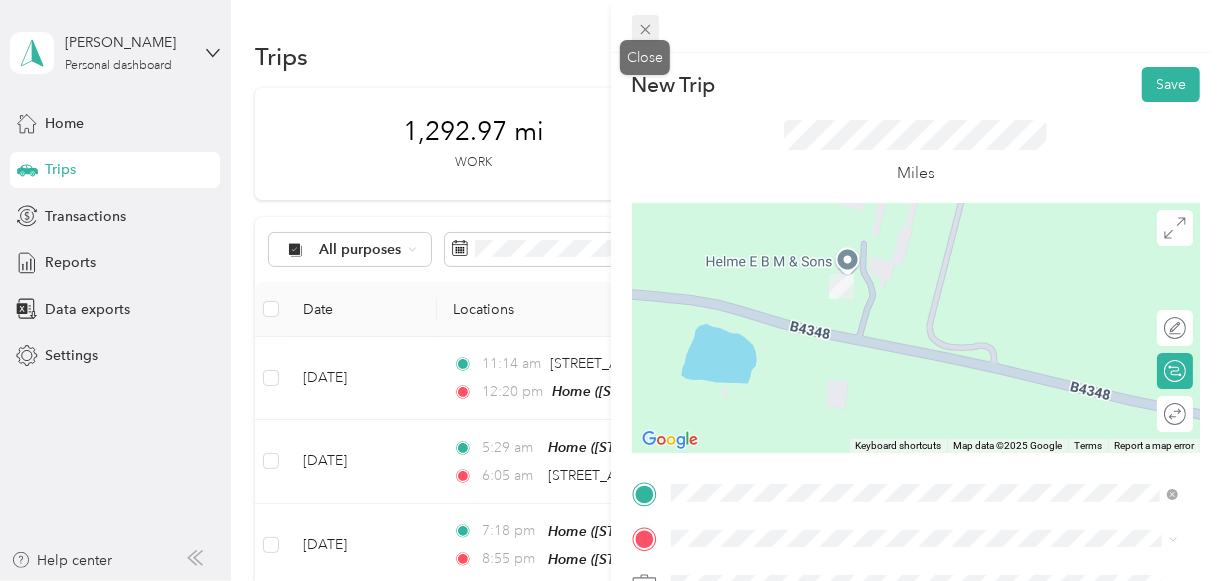 click 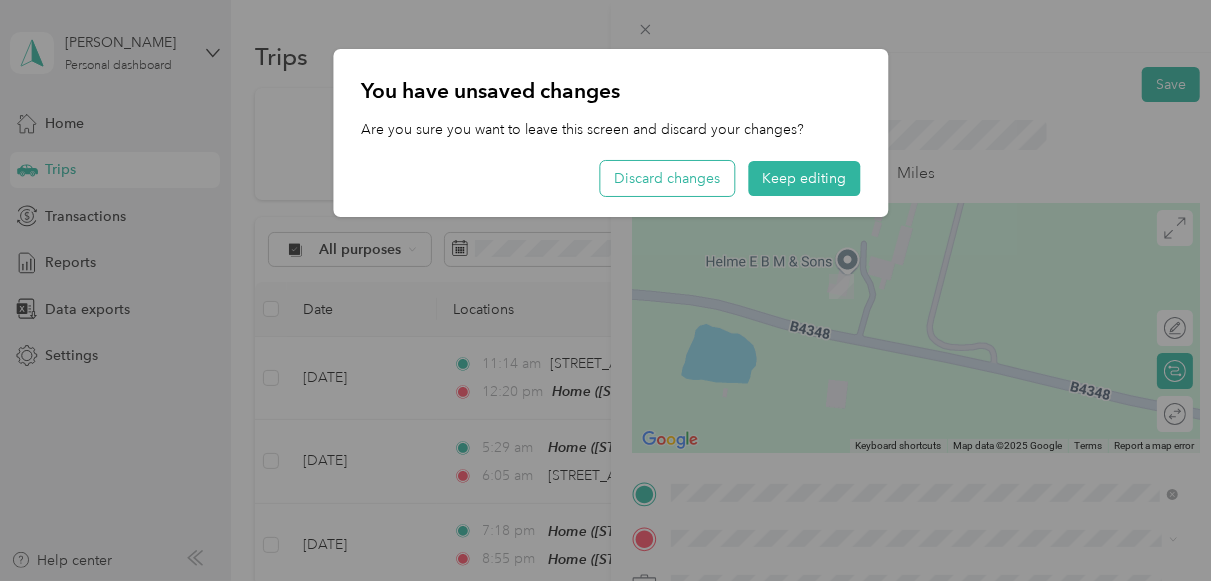 click on "Discard changes" at bounding box center [667, 178] 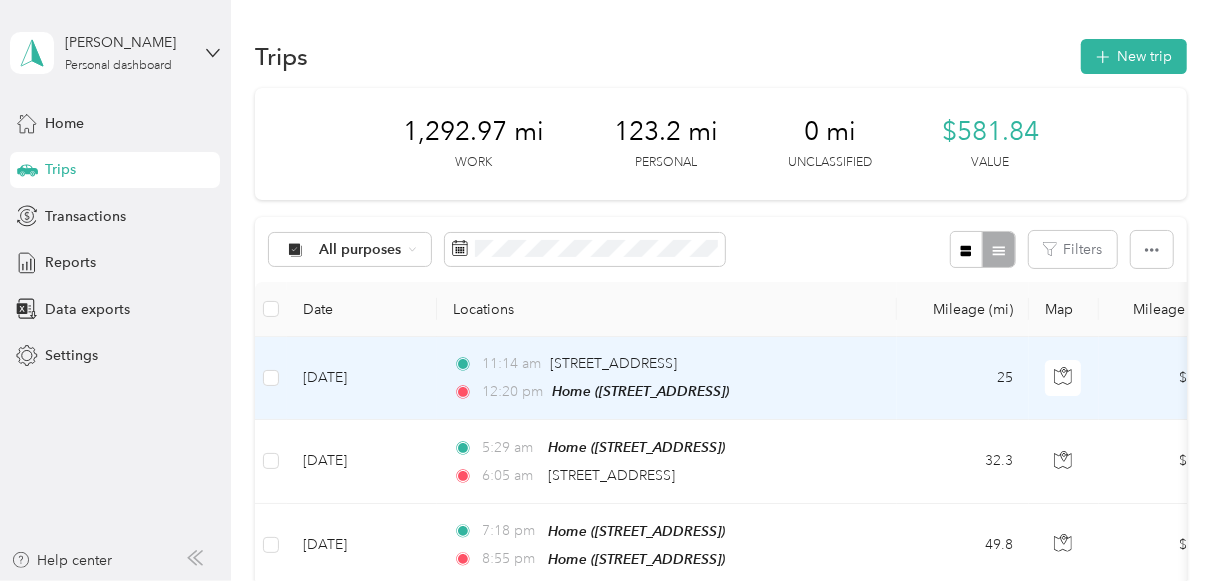 click on "11:14 am [STREET_ADDRESS]  12:20 pm Home ([STREET_ADDRESS])" at bounding box center [667, 378] 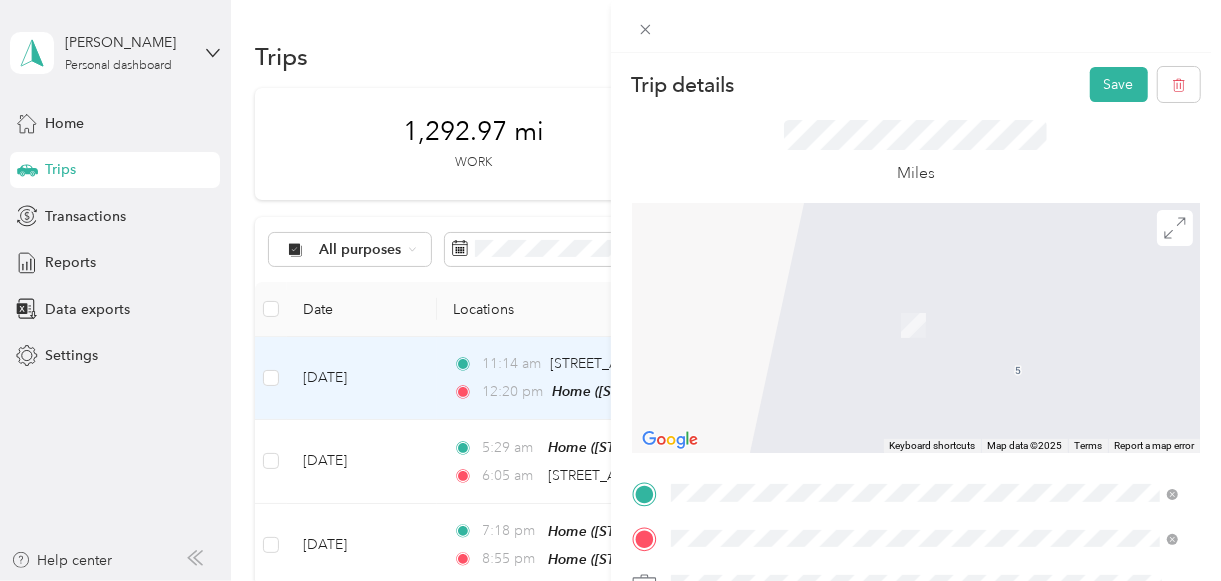 click on "[STREET_ADDRESS]" at bounding box center (771, 286) 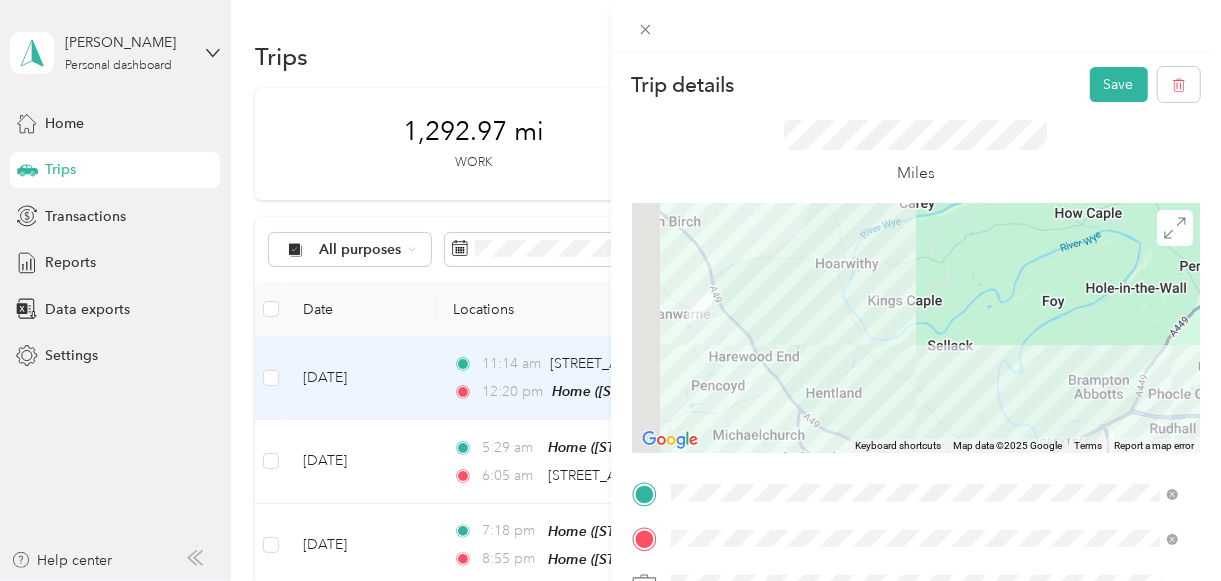 click on "To navigate, press the arrow keys." at bounding box center [916, 328] 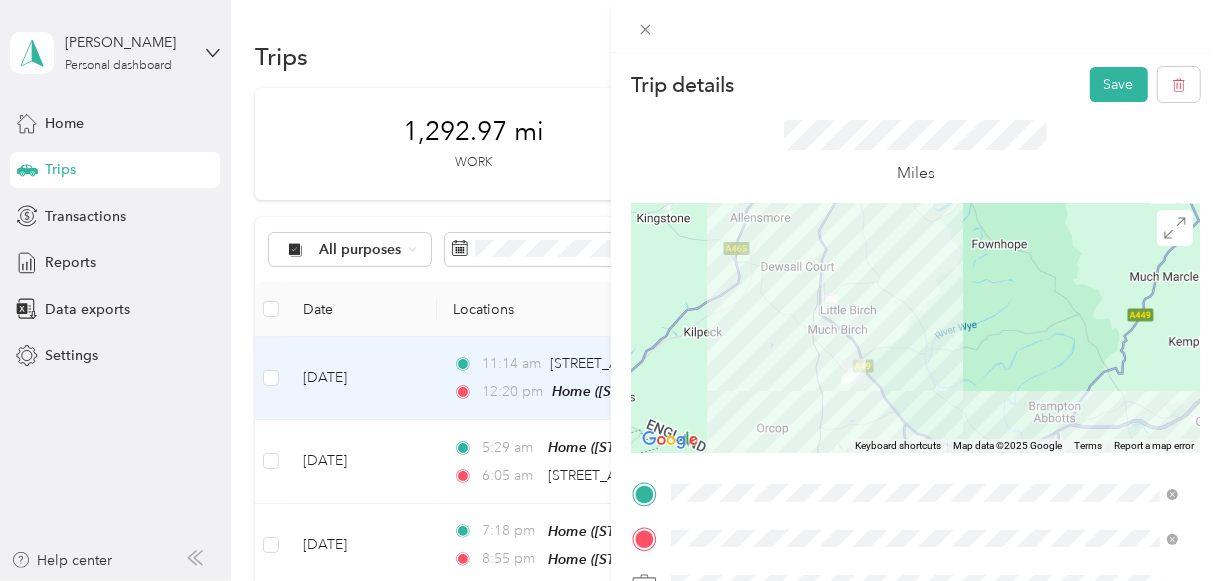 scroll, scrollTop: 200, scrollLeft: 0, axis: vertical 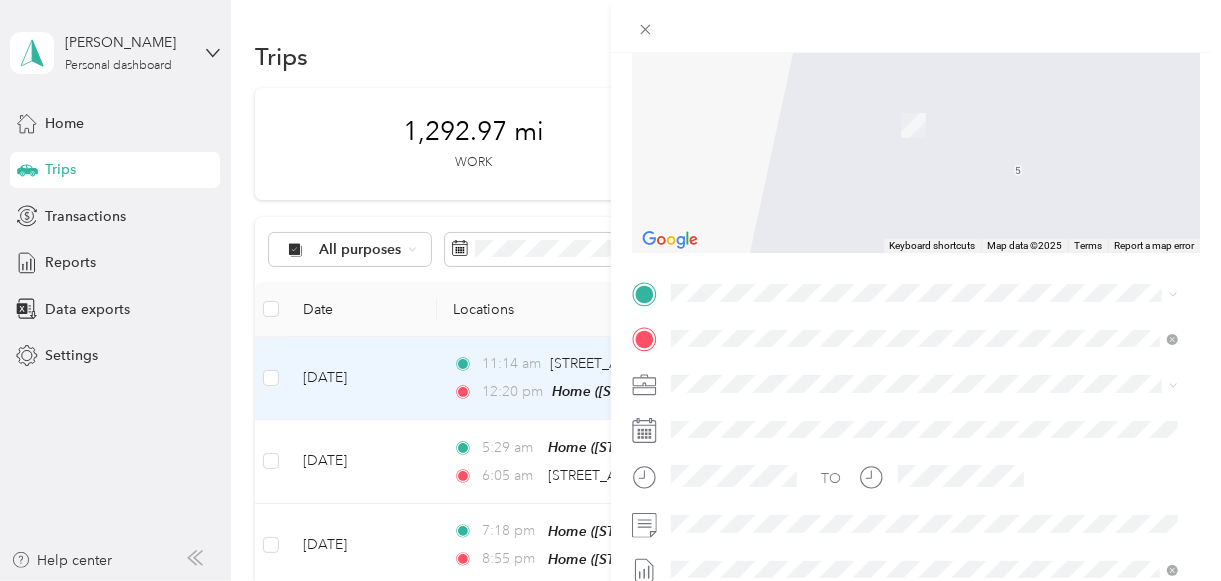 click on "[STREET_ADDRESS]" at bounding box center (771, 145) 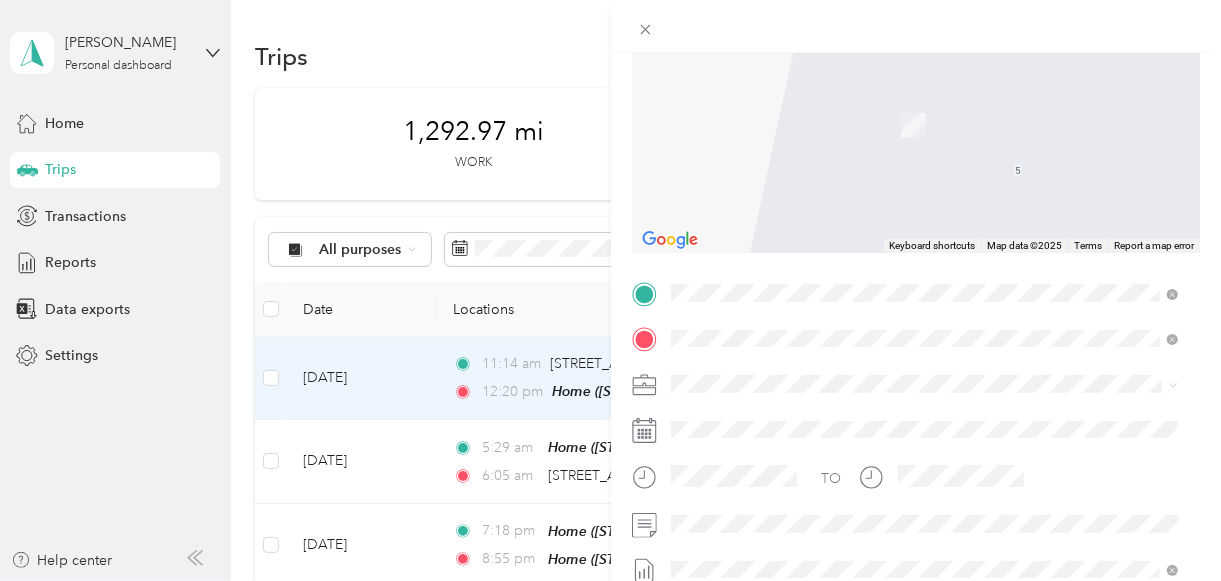 click on "[STREET_ADDRESS]" at bounding box center [771, 50] 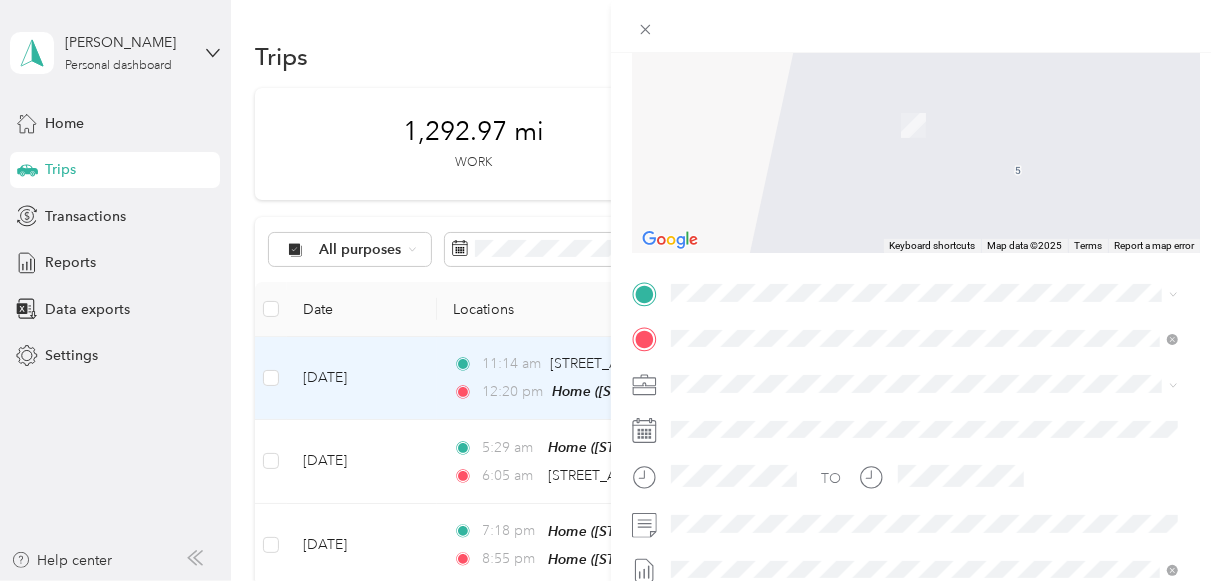 click on "[STREET_ADDRESS]" at bounding box center (771, 84) 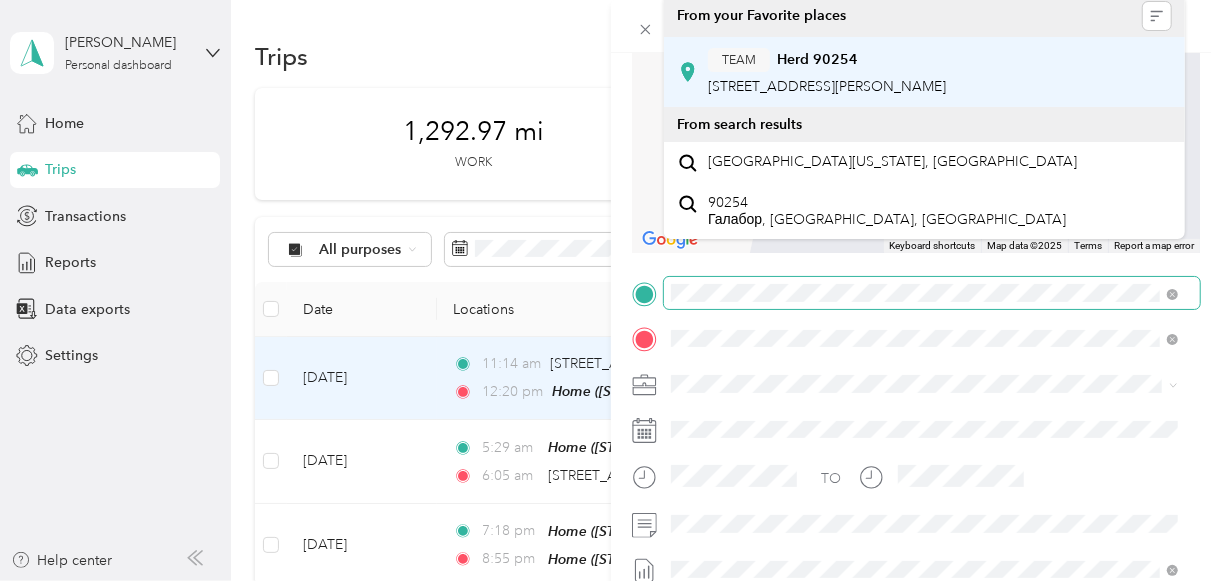 click on "Trip details Save This trip cannot be edited because it is either under review, approved, or paid. Contact your Team Manager to edit it. Miles ← Move left → Move right ↑ Move up ↓ Move down + Zoom in - Zoom out Home Jump left by 75% End Jump right by 75% Page Up Jump up by 75% Page Down Jump down by 75% To navigate, press the arrow keys. Keyboard shortcuts Map Data Map data ©2025 Map data ©2025 1 m  Click to toggle between metric and imperial units Terms Report a map error TO Add photo From your Favorite places TEAM Herd [GEOGRAPHIC_DATA][PERSON_NAME], [GEOGRAPHIC_DATA], [GEOGRAPHIC_DATA], [GEOGRAPHIC_DATA] From search results [GEOGRAPHIC_DATA][US_STATE] 90254
[GEOGRAPHIC_DATA], [GEOGRAPHIC_DATA], [GEOGRAPHIC_DATA]" at bounding box center (605, 581) 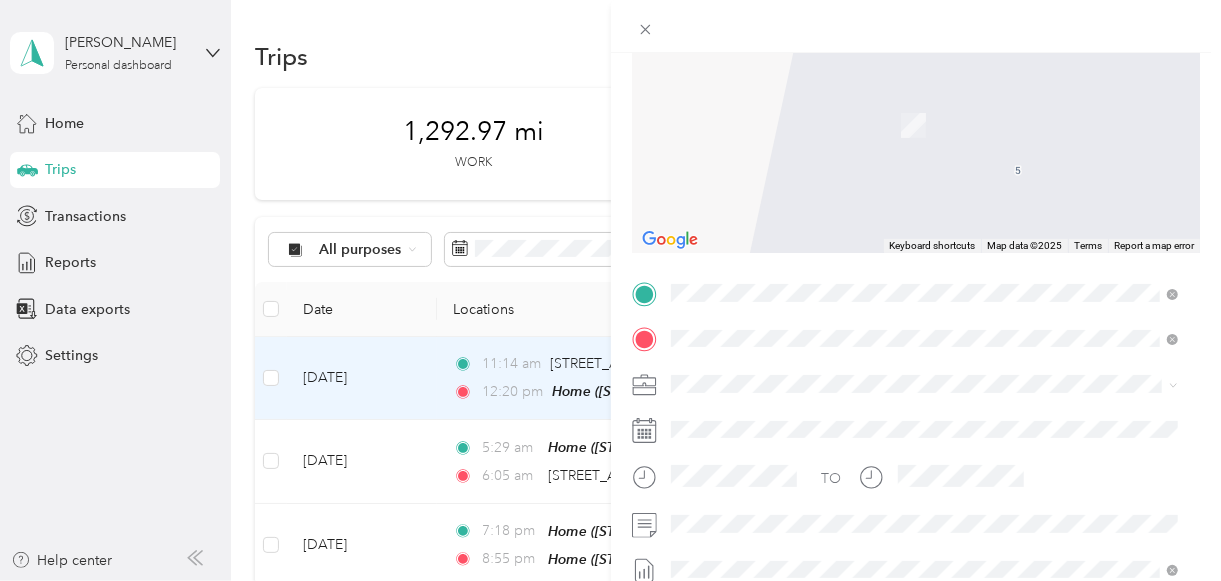 click on "Trip details Save This trip cannot be edited because it is either under review, approved, or paid. Contact your Team Manager to edit it. Miles ← Move left → Move right ↑ Move up ↓ Move down + Zoom in - Zoom out Home Jump left by 75% End Jump right by 75% Page Up Jump up by 75% Page Down Jump down by 75% To navigate, press the arrow keys. Keyboard shortcuts Map Data Map data ©2025 Map data ©2025 1 m  Click to toggle between metric and imperial units Terms Report a map error TO Add photo" at bounding box center [605, 581] 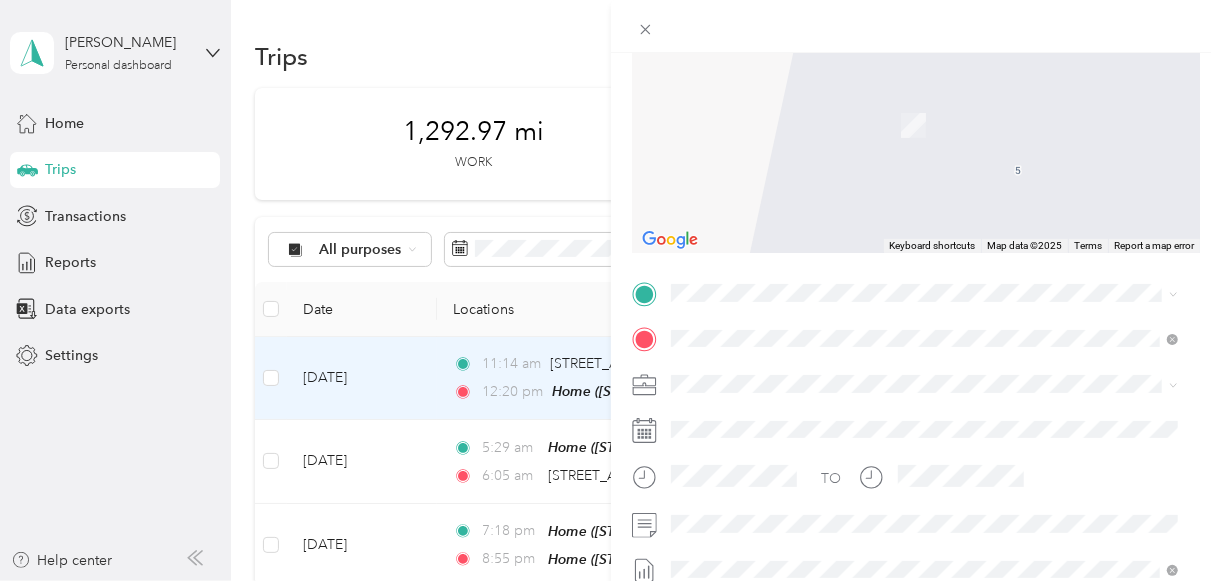 click on "TEAM Herd [STREET_ADDRESS][PERSON_NAME]" at bounding box center [827, 72] 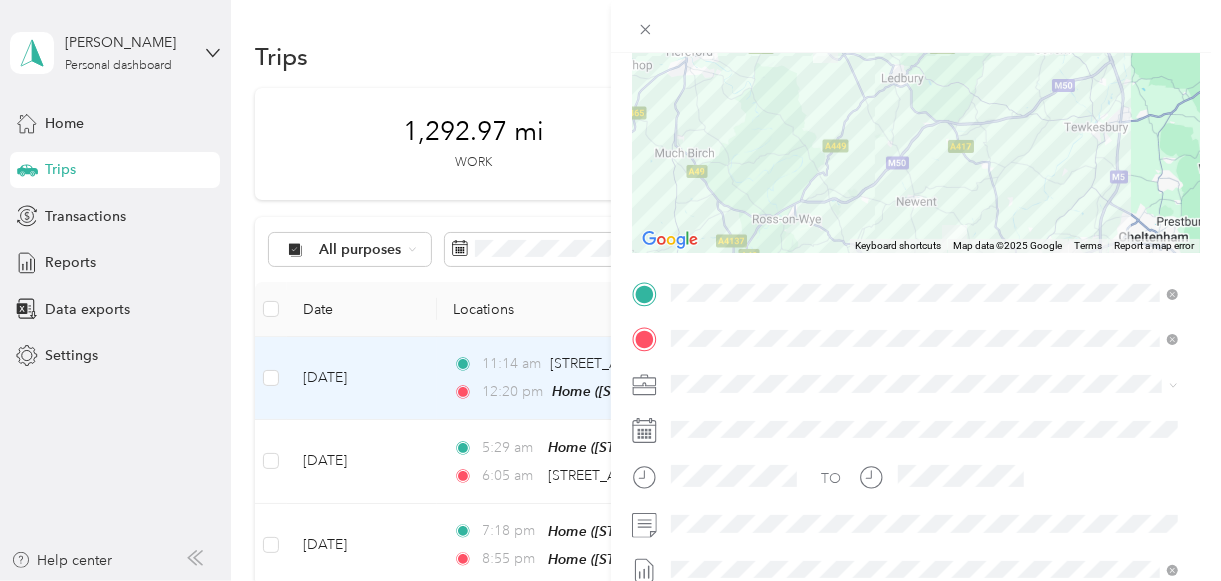 click on "To navigate, press the arrow keys." at bounding box center [916, 128] 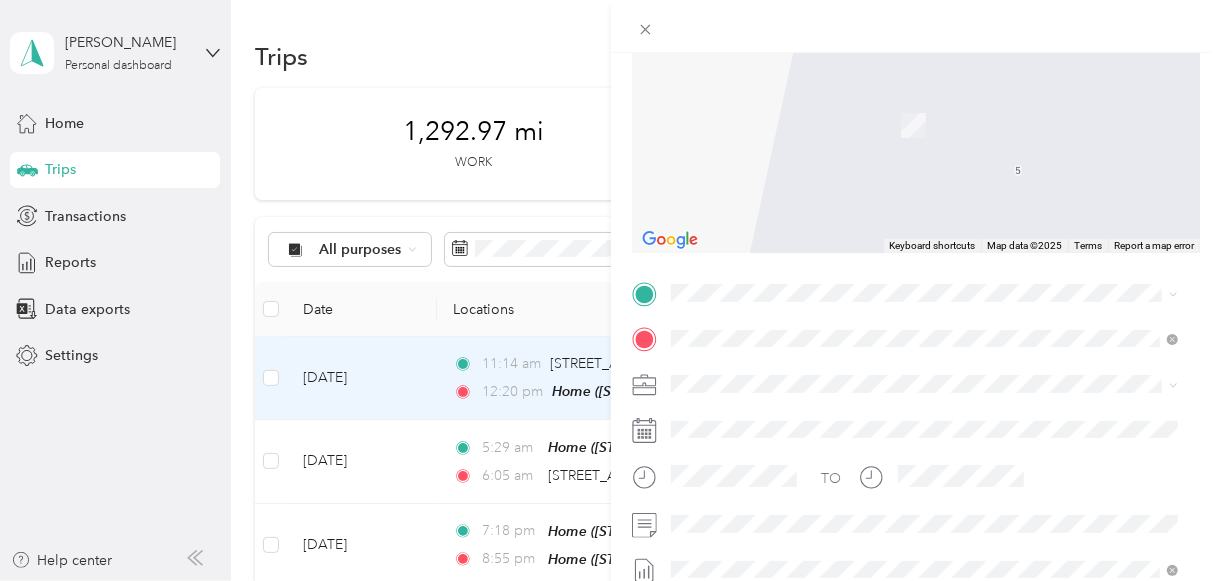 click on "[STREET_ADDRESS]" at bounding box center [771, 354] 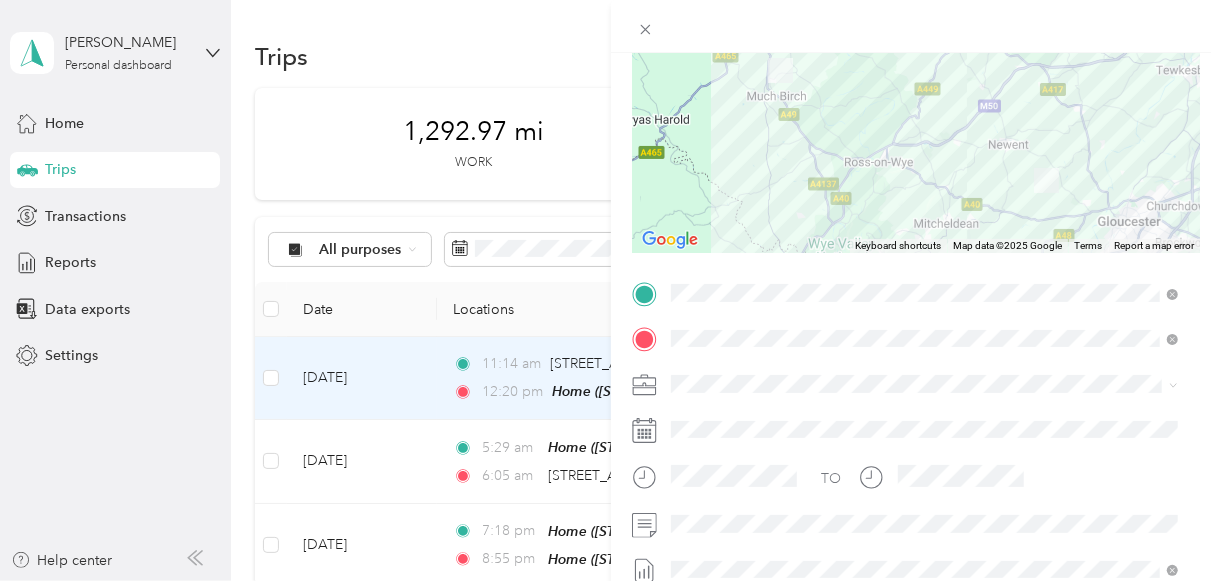click on "Trip details Save This trip cannot be edited because it is either under review, approved, or paid. Contact your Team Manager to edit it. Miles ← Move left → Move right ↑ Move up ↓ Move down + Zoom in - Zoom out Home Jump left by 75% End Jump right by 75% Page Up Jump up by 75% Page Down Jump down by 75% To navigate, press the arrow keys. Keyboard shortcuts Map Data Map data ©2025 Google Map data ©2025 Google 5 km  Click to toggle between metric and imperial units Terms Report a map error TO Add photo" at bounding box center [610, 290] 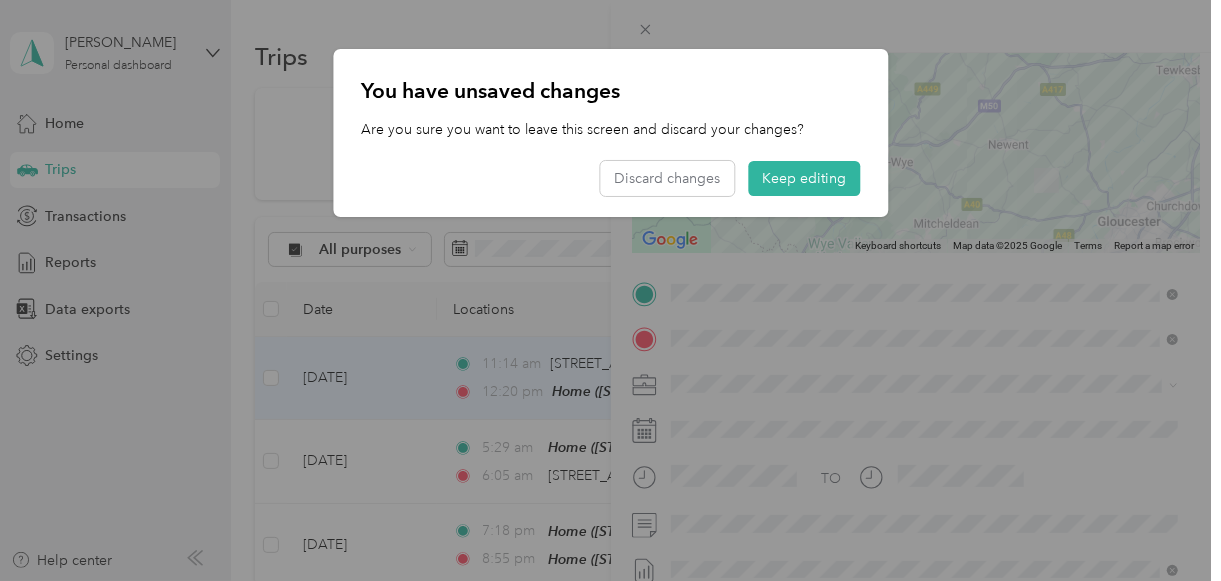 click at bounding box center [610, 290] 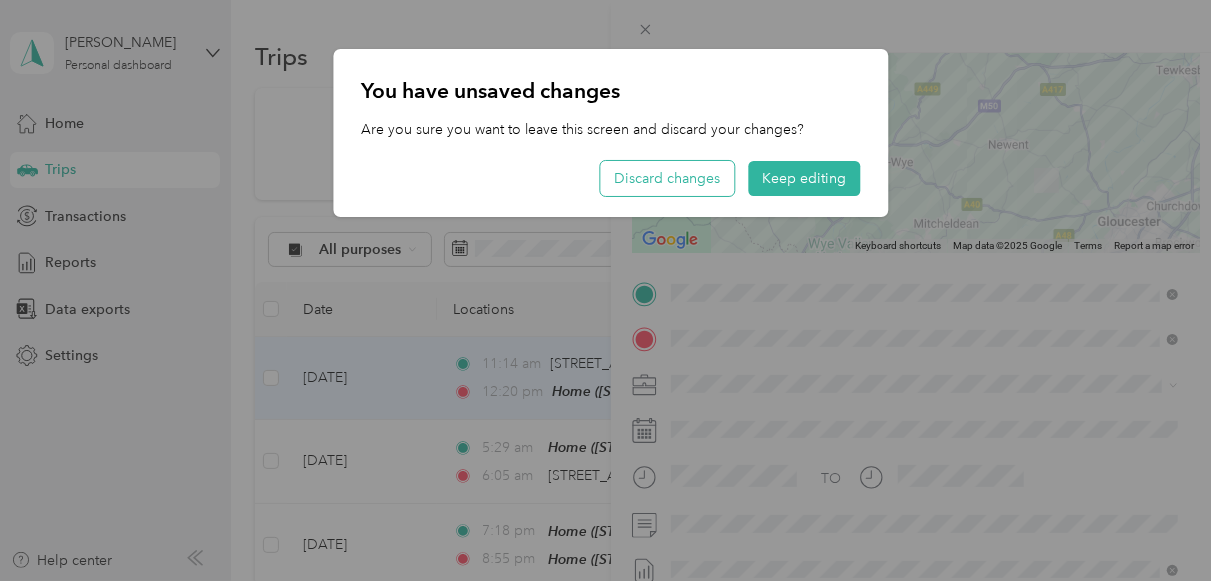 click on "Discard changes" at bounding box center [667, 178] 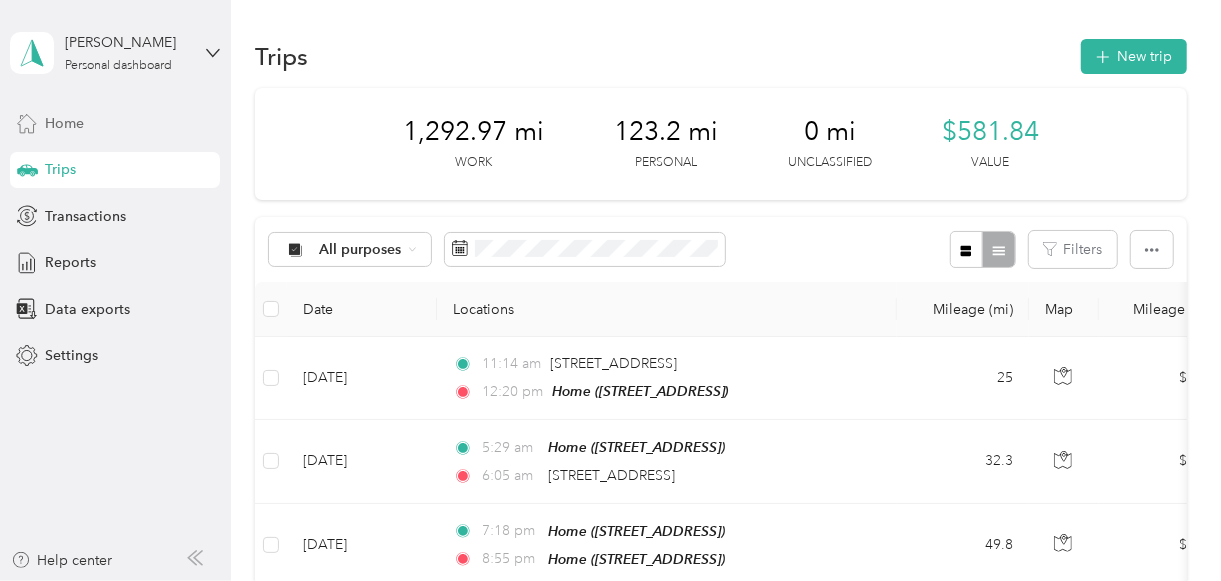 click on "Home" at bounding box center (64, 123) 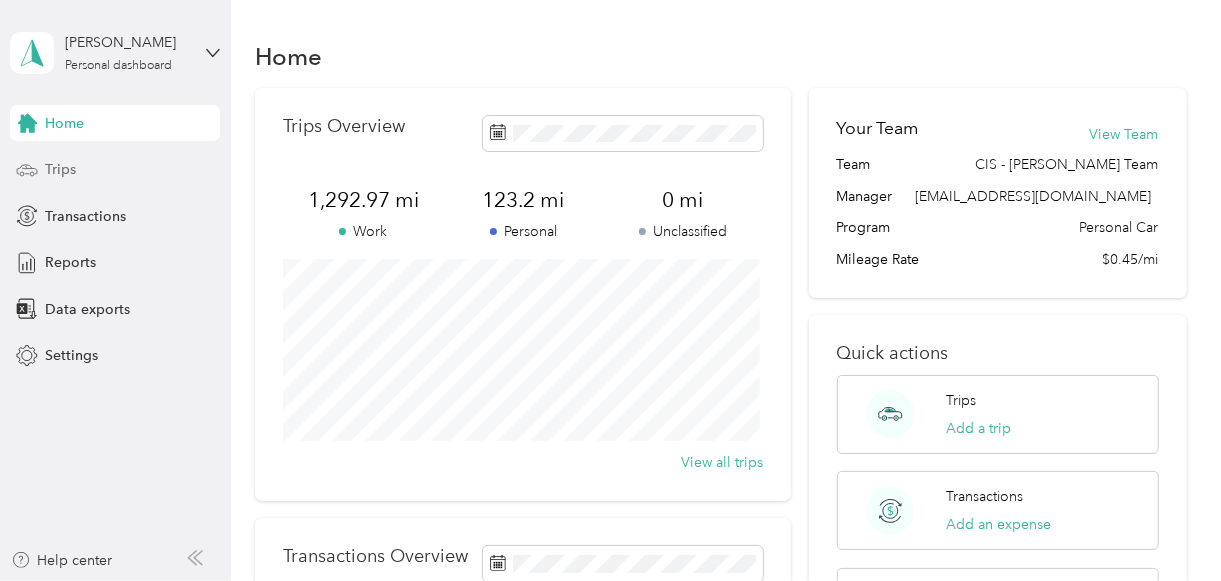 click on "Trips" at bounding box center [60, 169] 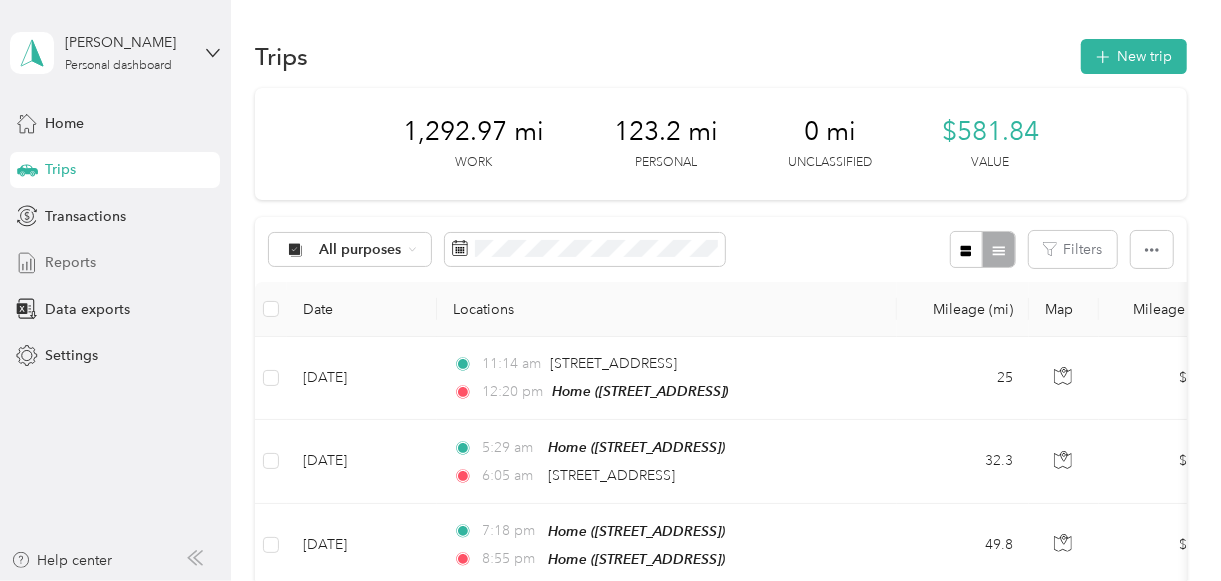 click on "Reports" at bounding box center (70, 262) 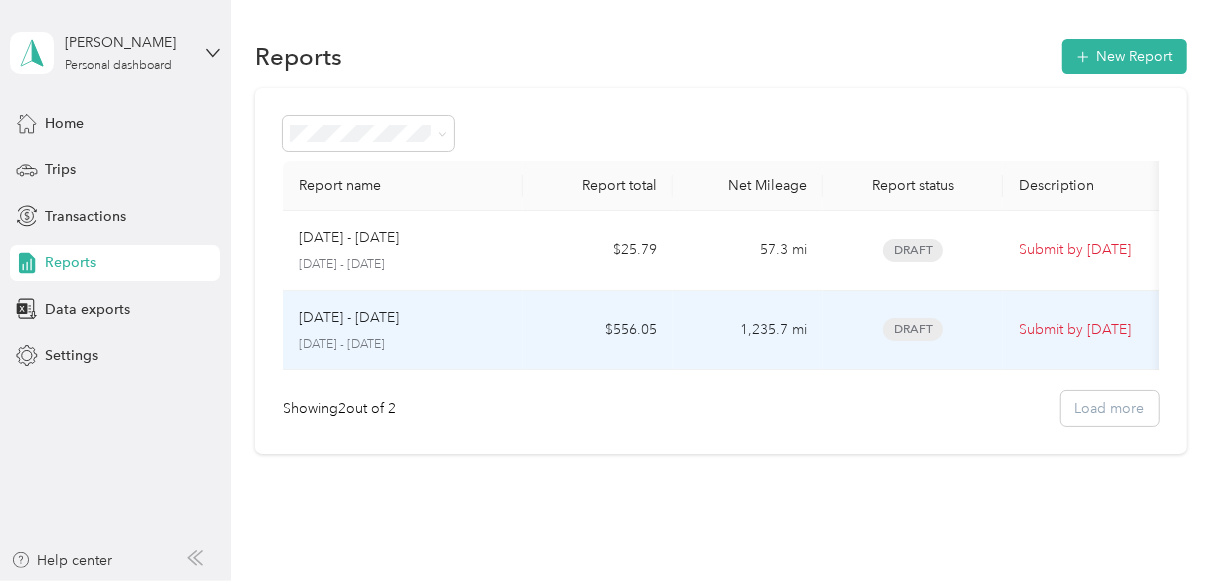 click on "[DATE] - [DATE] [DATE] - [DATE]" at bounding box center [403, 330] 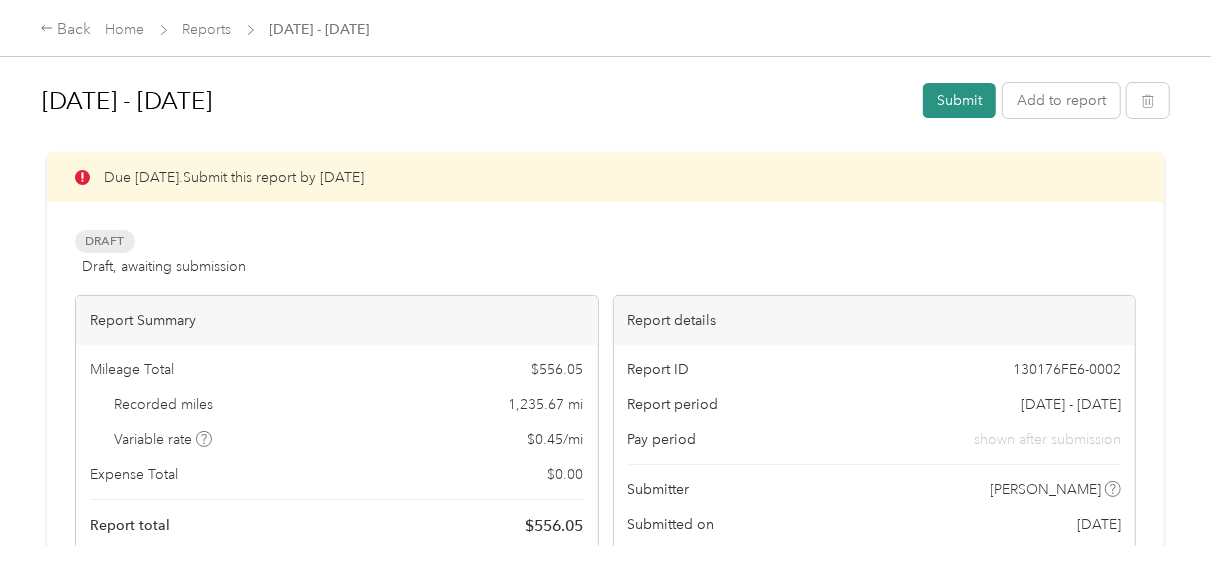 click on "Submit" at bounding box center (959, 100) 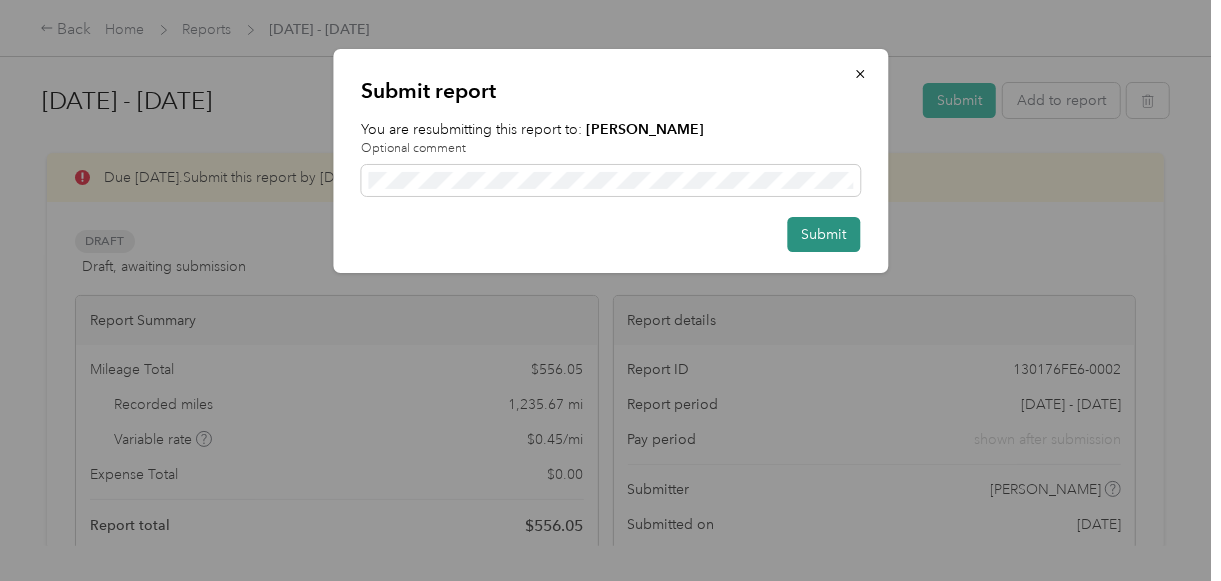 click on "Submit" at bounding box center (823, 234) 